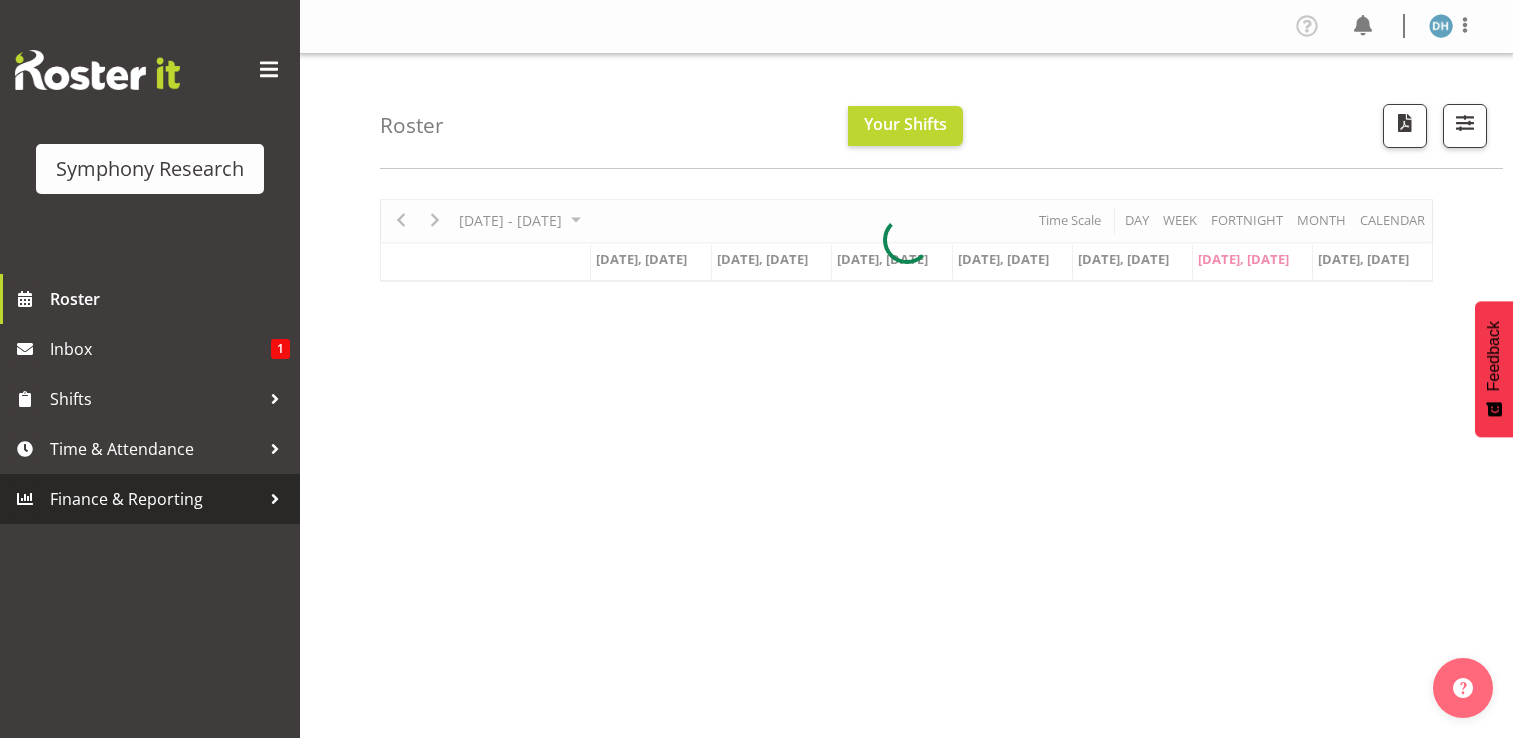 scroll, scrollTop: 0, scrollLeft: 0, axis: both 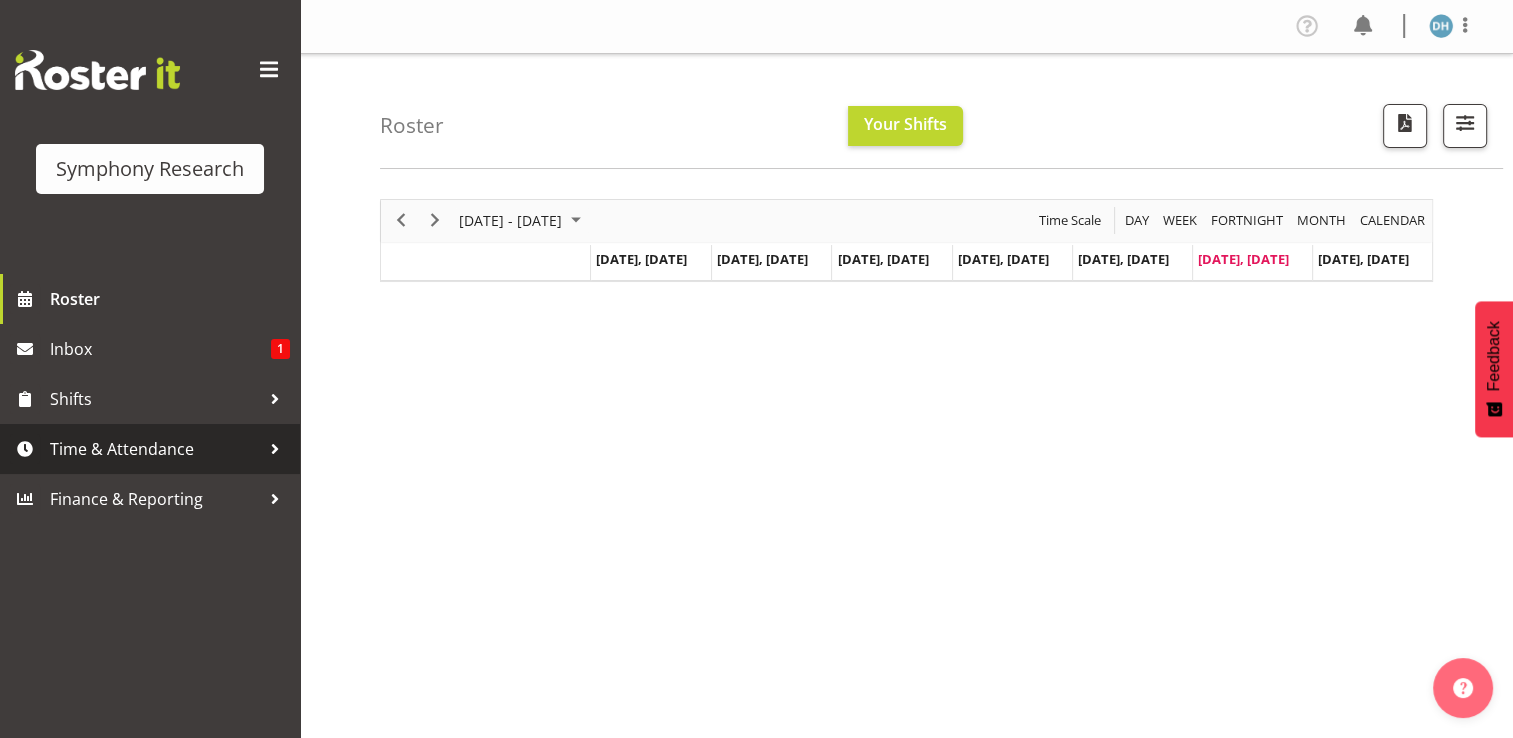 click on "Time & Attendance" at bounding box center (155, 449) 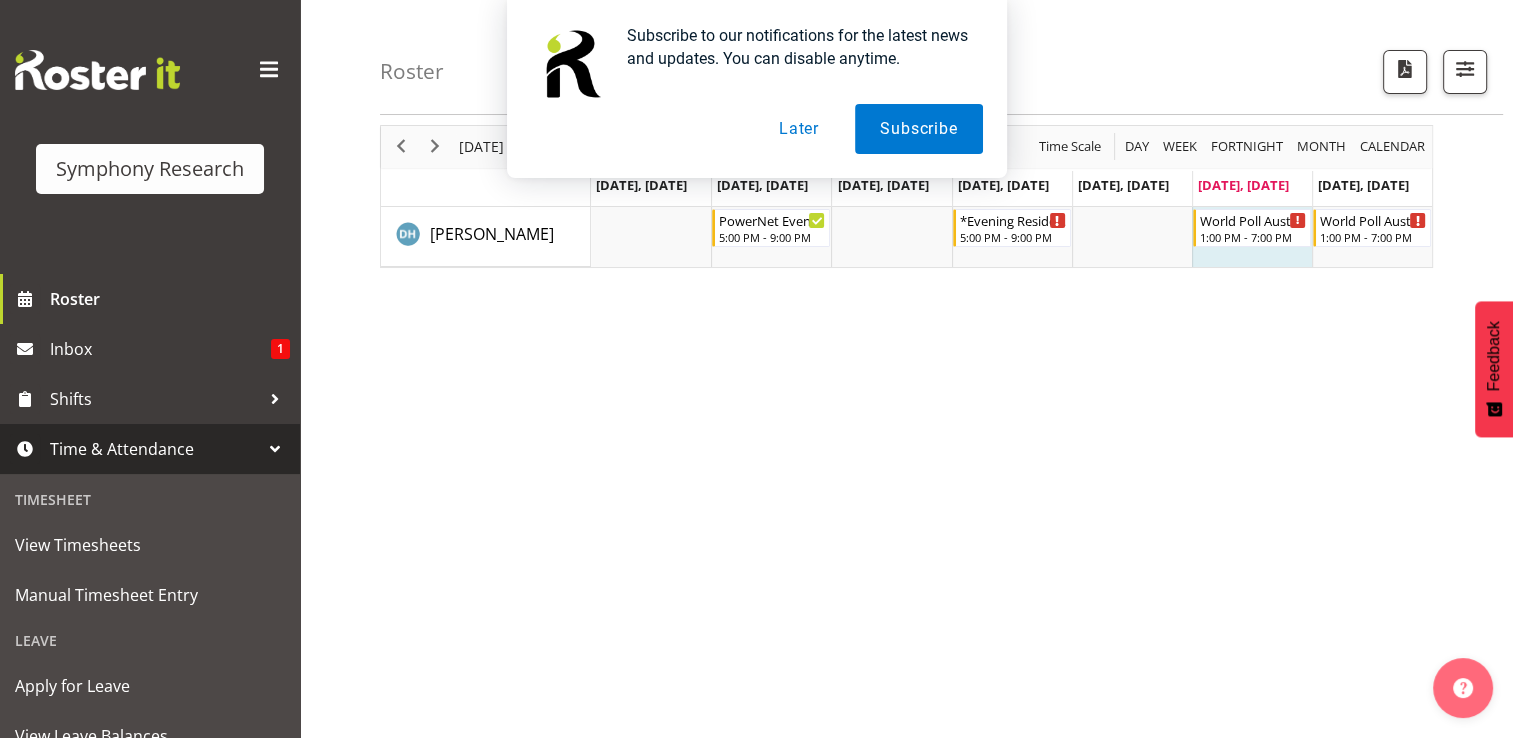 scroll, scrollTop: 122, scrollLeft: 0, axis: vertical 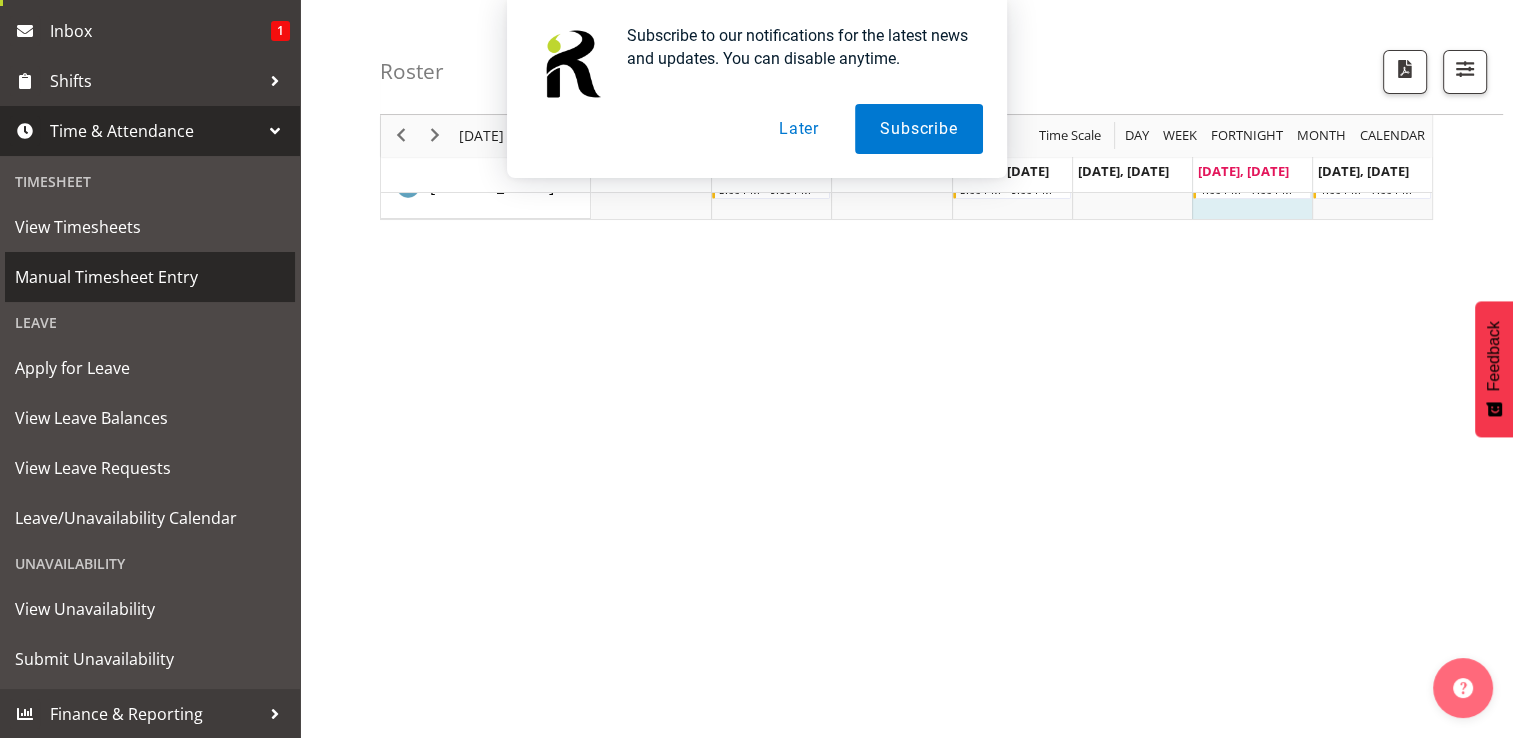 click on "Manual Timesheet Entry" at bounding box center (150, 277) 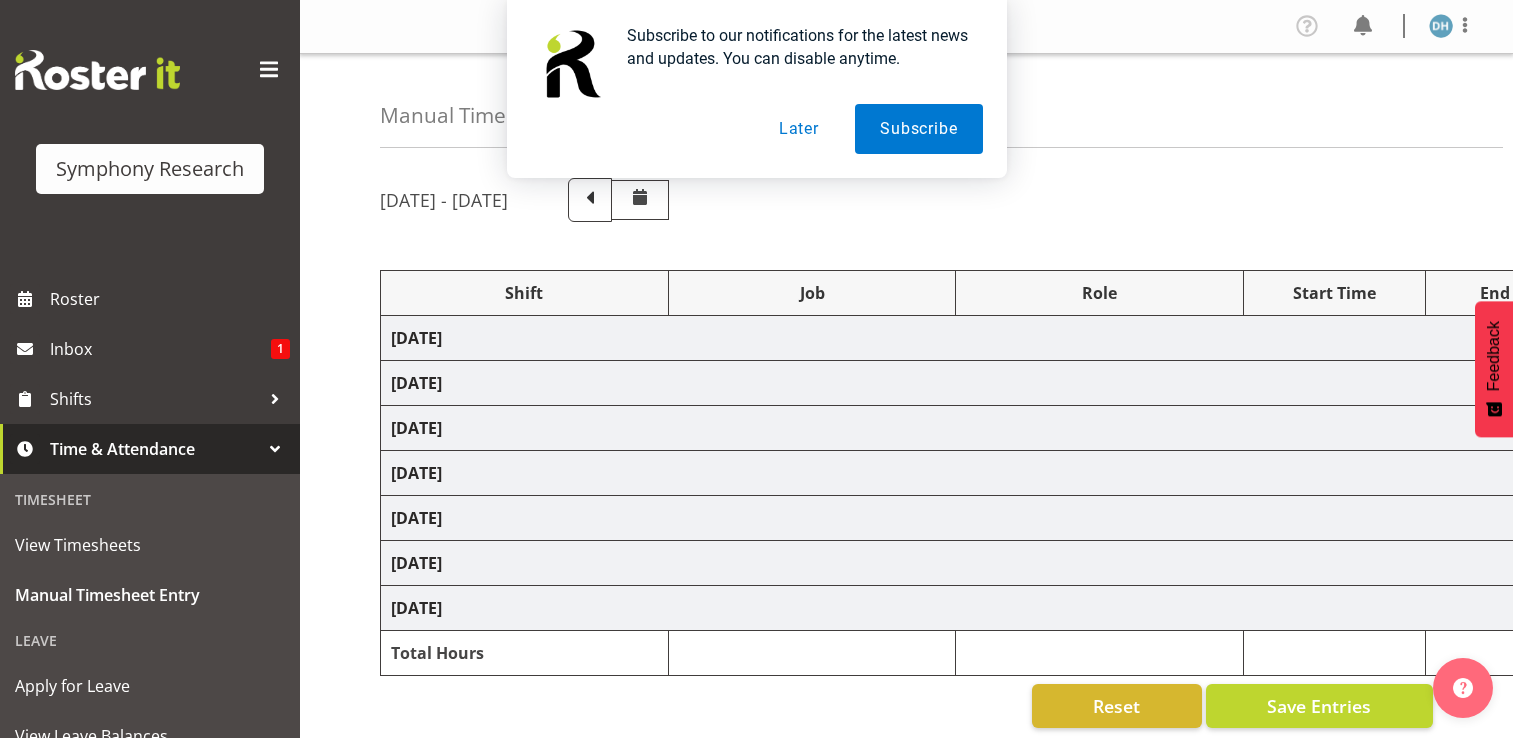 scroll, scrollTop: 0, scrollLeft: 0, axis: both 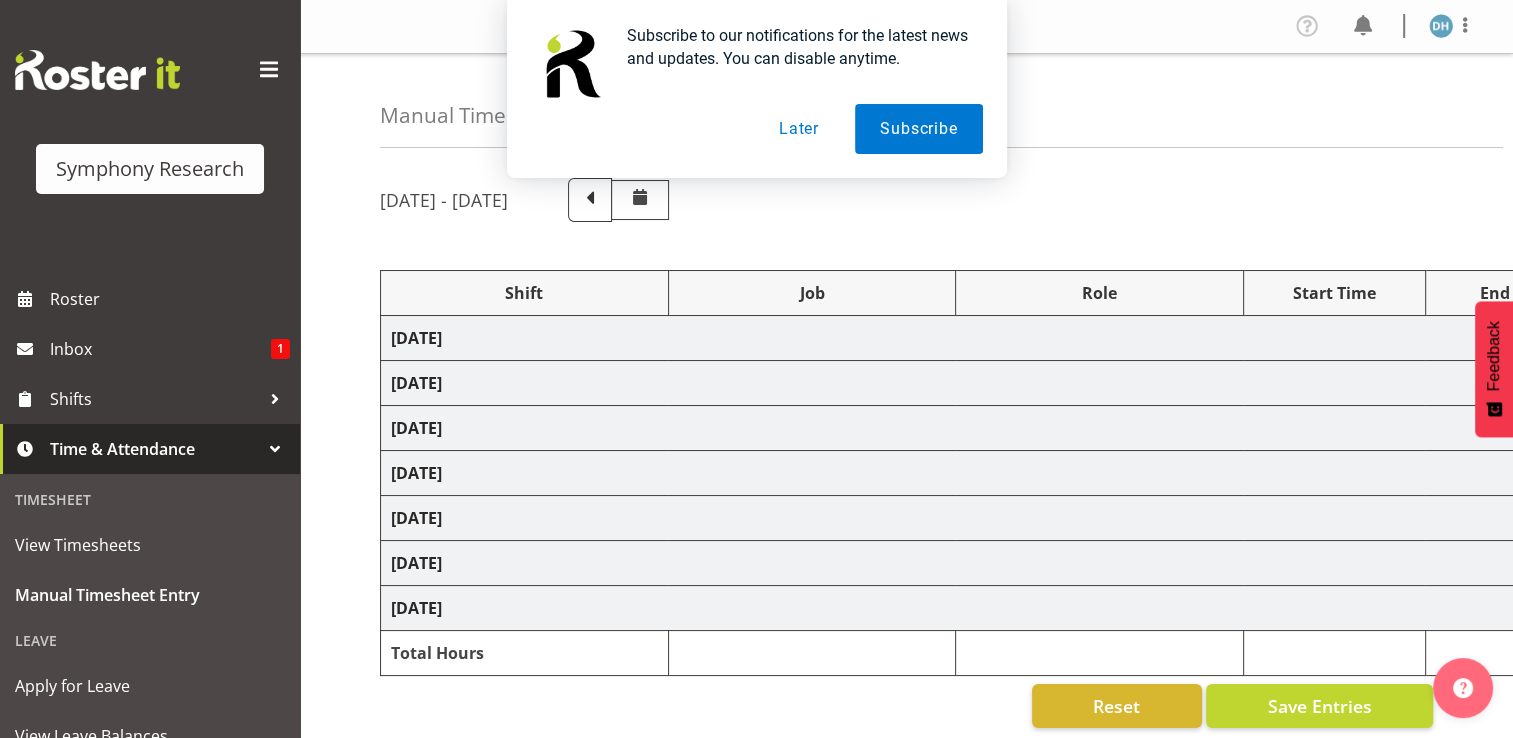 select on "26078" 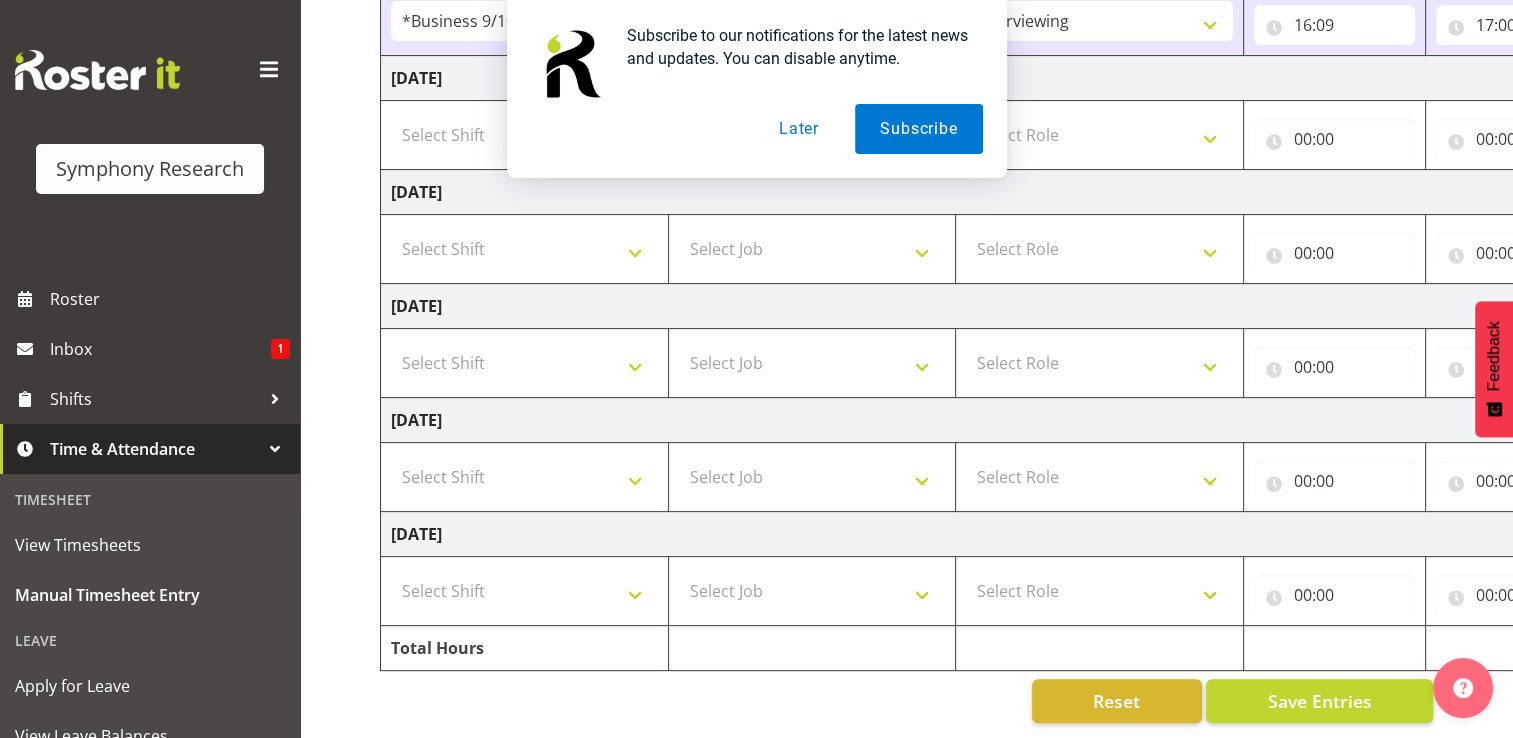 scroll, scrollTop: 568, scrollLeft: 0, axis: vertical 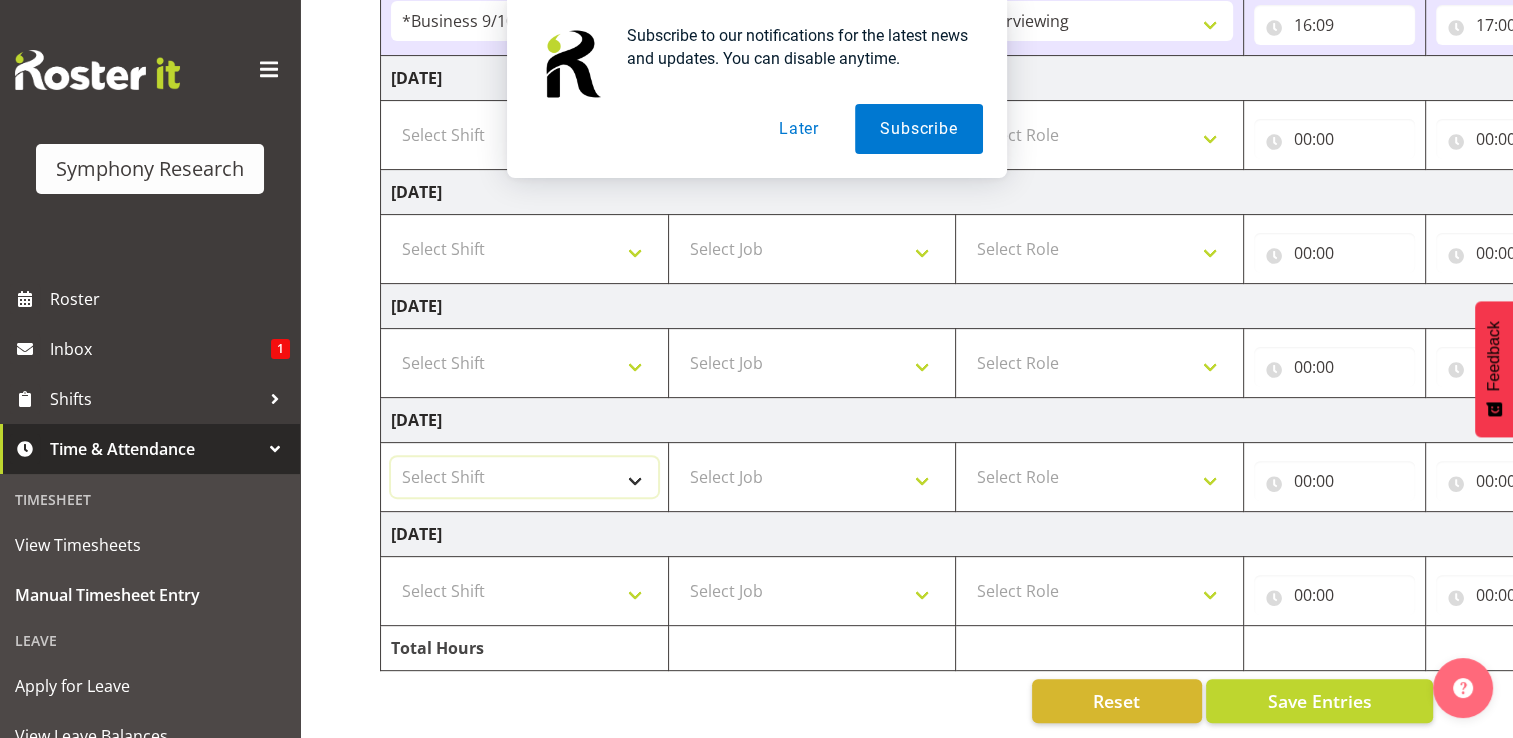 click on "Select Shift  !!Weekend Residential    (Roster IT Shift Label) *Business  9/10am ~ 4:30pm *Business Supervisor *Evening Residential Shift 5-9pm *RP Track  C *RP Track C Weekend *RP Weekly/Monthly Tracks *Supervisor Call Centre *Supervisor Evening *Supervisors & Call Centre Weekend Alarms Evenings Alarms Weekend PowerNet Evenings PowerNet Weekend Test WP Aust briefing/training World Poll Aust Late 9p~10:30p World Poll Aust Wkend World Poll NZ Pilot World Poll NZ Wave 2 Pilot World Poll Pilot Aust 9:00~10:30pm" at bounding box center (524, 477) 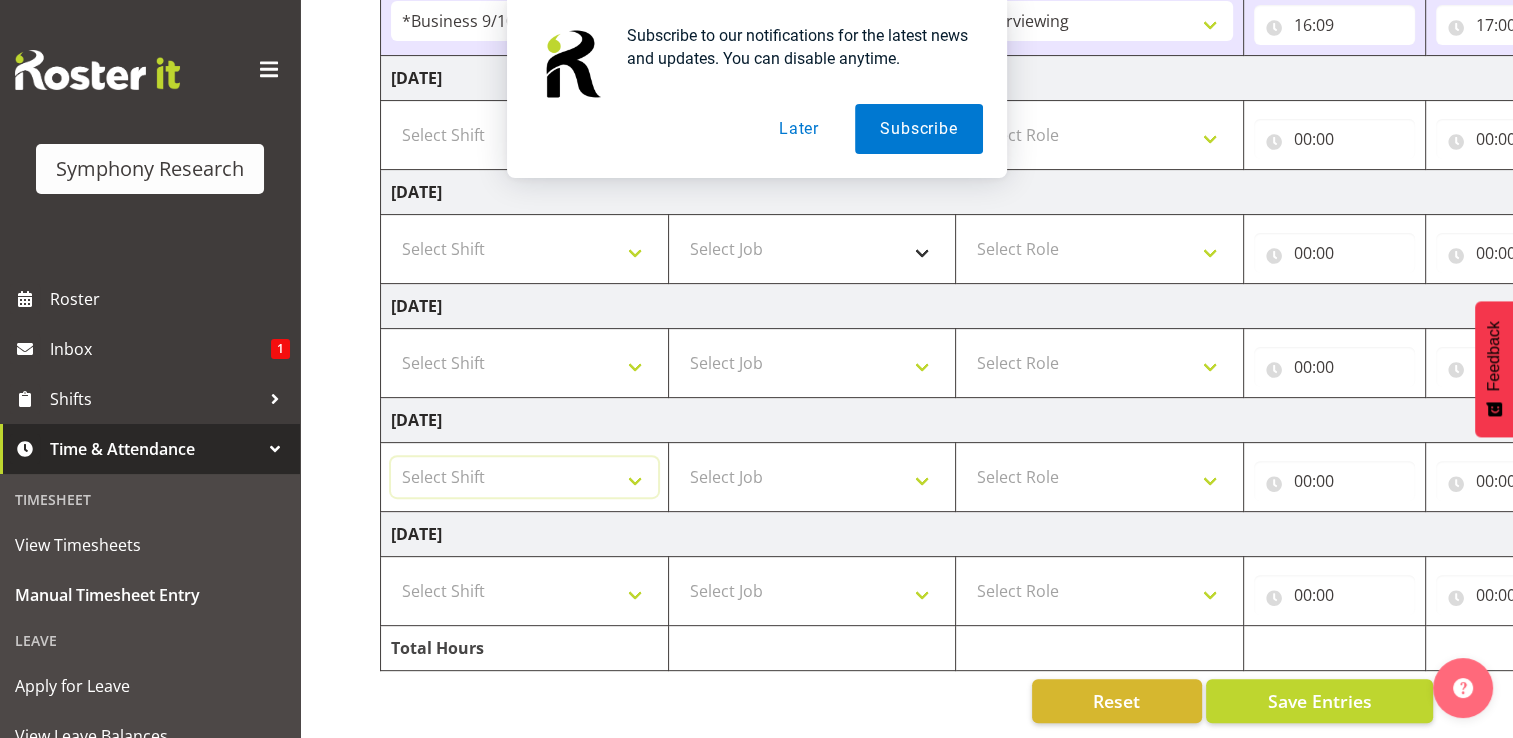 select on "17154" 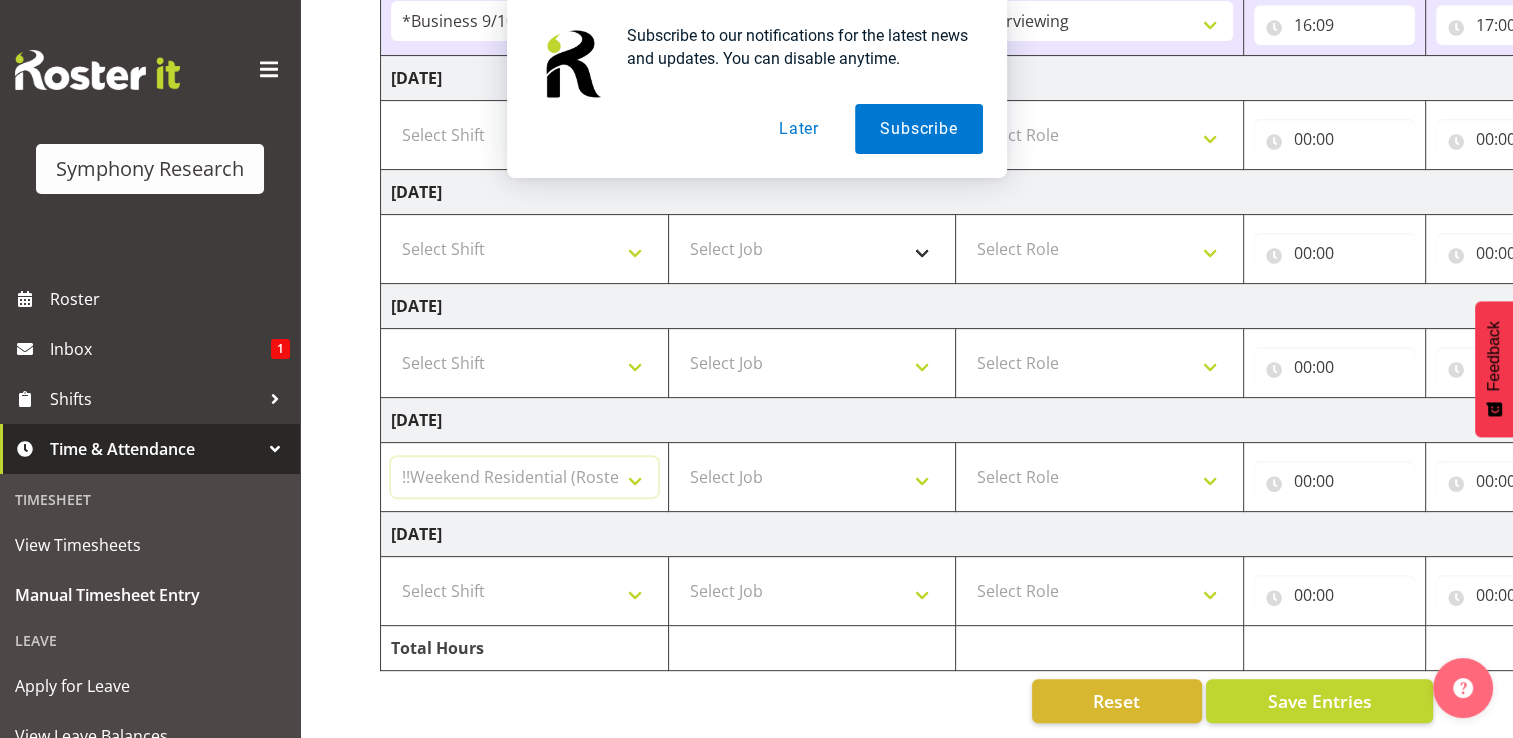 click on "Select Shift  !!Weekend Residential    (Roster IT Shift Label) *Business  9/10am ~ 4:30pm *Business Supervisor *Evening Residential Shift 5-9pm *RP Track  C *RP Track C Weekend *RP Weekly/Monthly Tracks *Supervisor Call Centre *Supervisor Evening *Supervisors & Call Centre Weekend Alarms Evenings Alarms Weekend PowerNet Evenings PowerNet Weekend Test WP Aust briefing/training World Poll Aust Late 9p~10:30p World Poll Aust Wkend World Poll NZ Pilot World Poll NZ Wave 2 Pilot World Poll Pilot Aust 9:00~10:30pm" at bounding box center [524, 477] 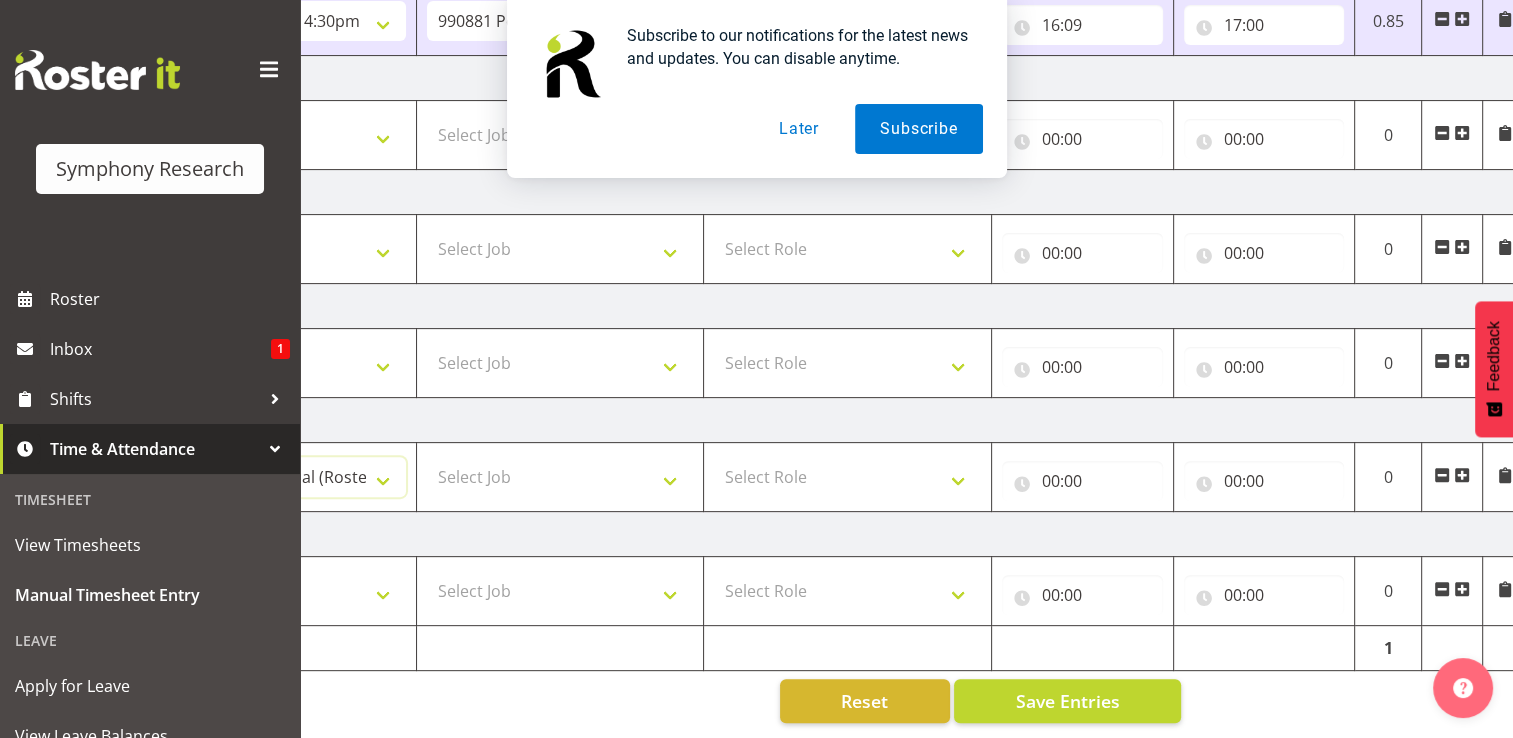 scroll, scrollTop: 0, scrollLeft: 267, axis: horizontal 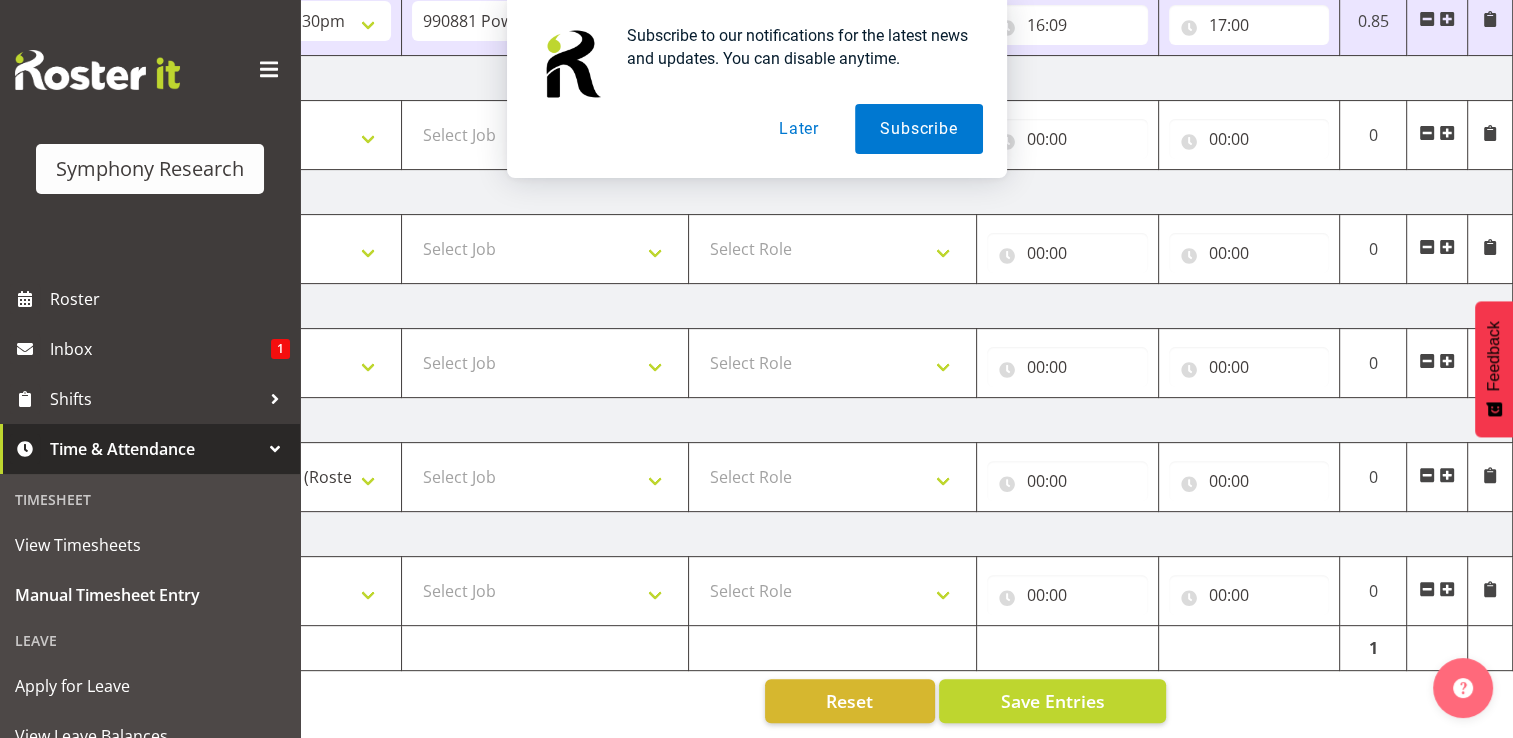 click at bounding box center (1447, 475) 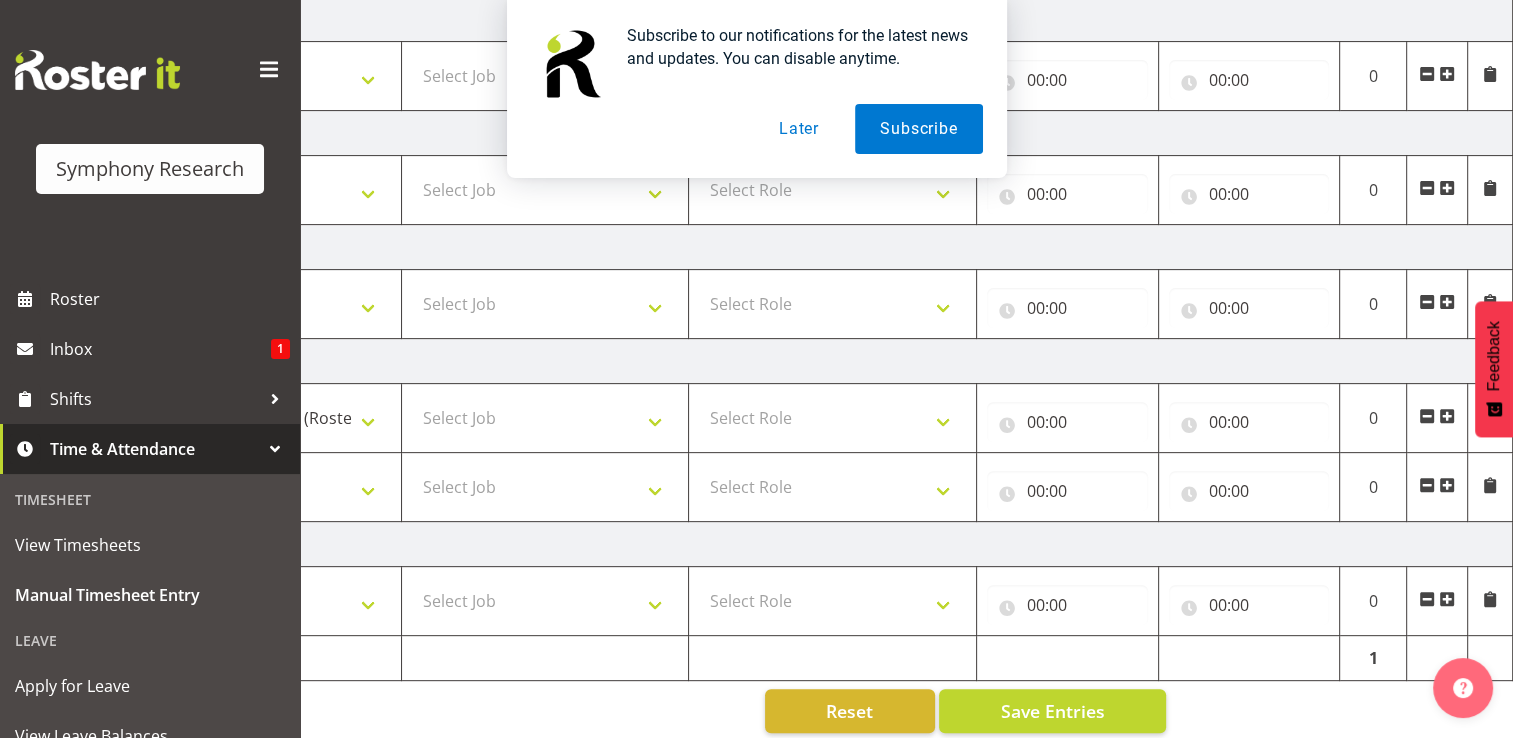 scroll, scrollTop: 636, scrollLeft: 0, axis: vertical 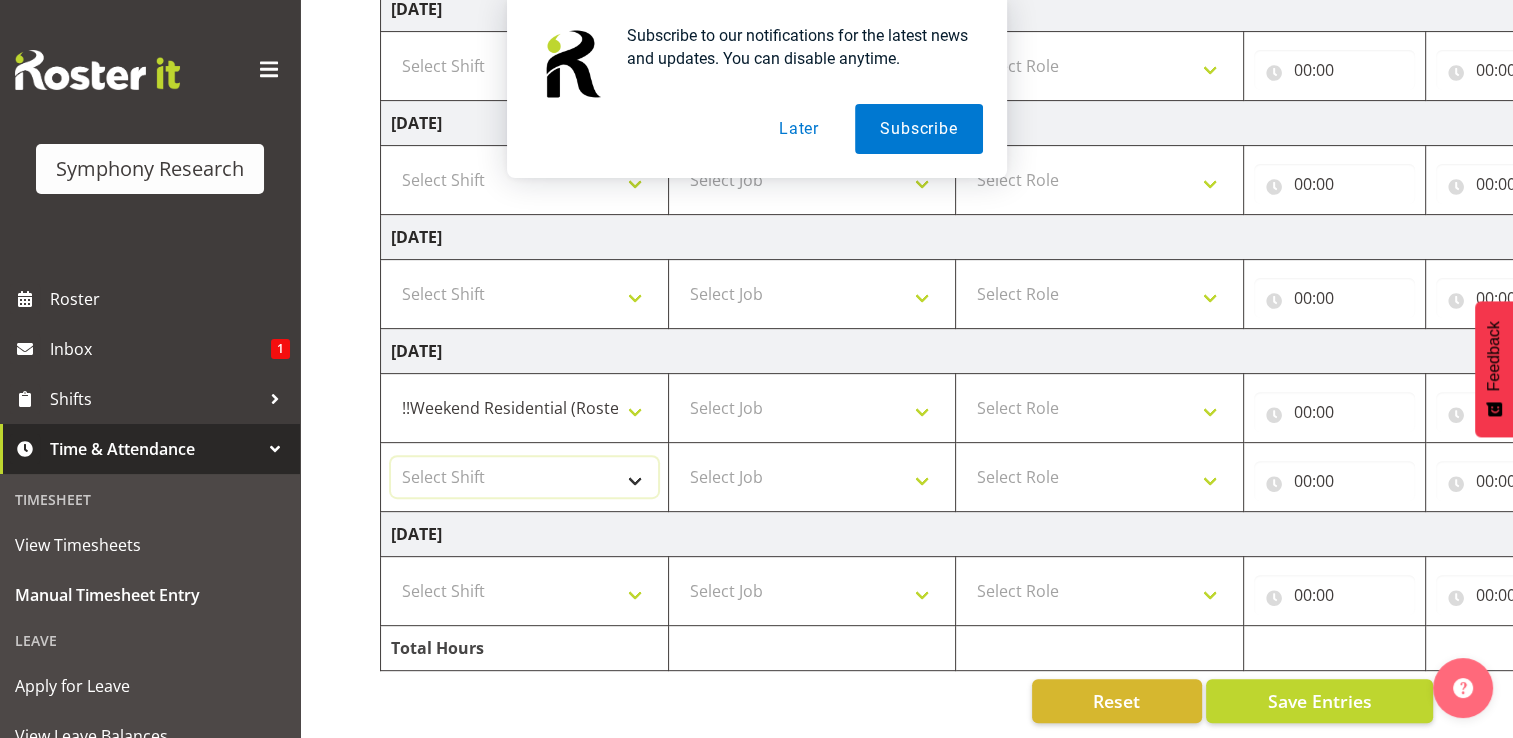 click on "Select Shift  !!Weekend Residential    (Roster IT Shift Label) *Business  9/10am ~ 4:30pm *Business Supervisor *Evening Residential Shift 5-9pm *RP Track  C *RP Track C Weekend *RP Weekly/Monthly Tracks *Supervisor Call Centre *Supervisor Evening *Supervisors & Call Centre Weekend Alarms Evenings Alarms Weekend PowerNet Evenings PowerNet Weekend Test WP Aust briefing/training World Poll Aust Late 9p~10:30p World Poll Aust Wkend World Poll NZ Pilot World Poll NZ Wave 2 Pilot World Poll Pilot Aust 9:00~10:30pm" at bounding box center [524, 477] 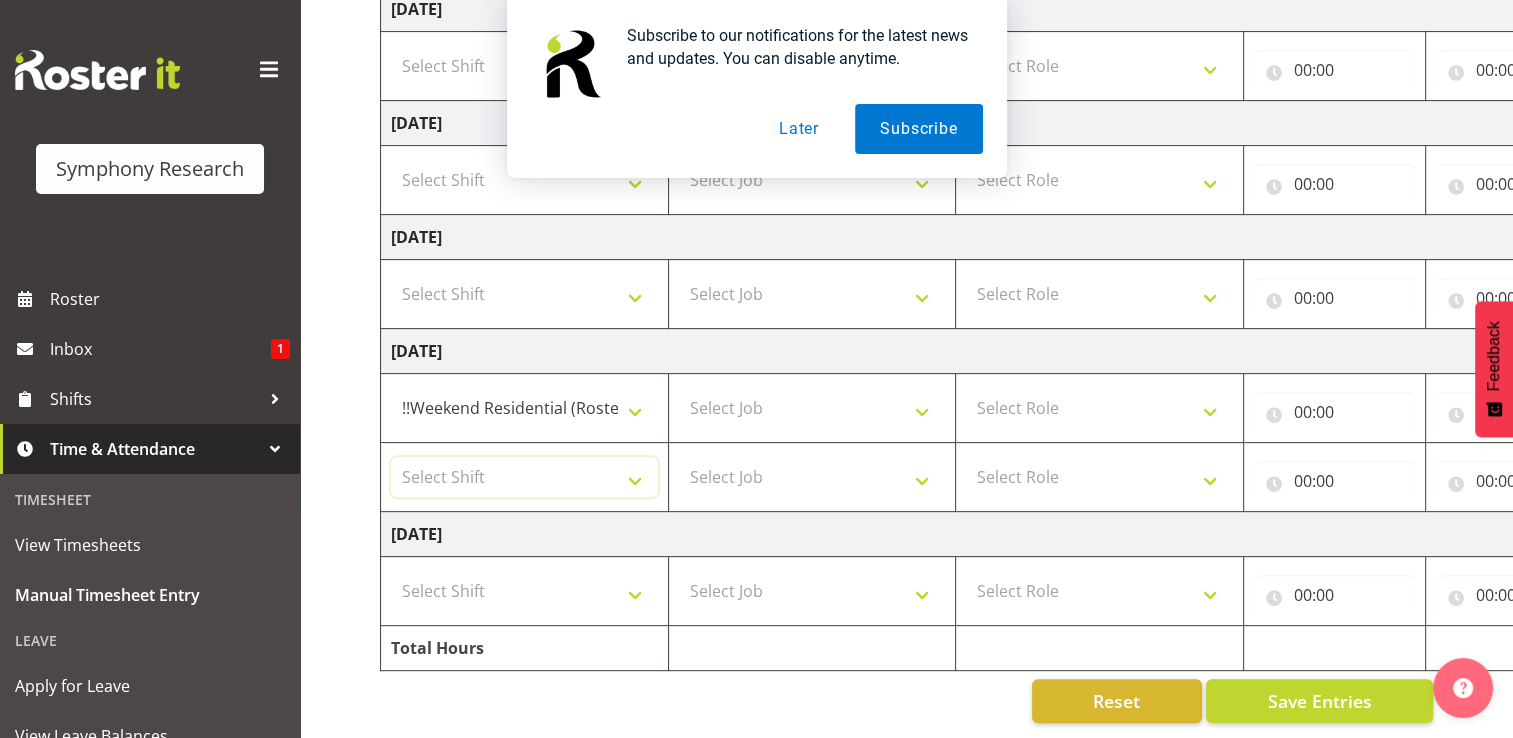 select on "17154" 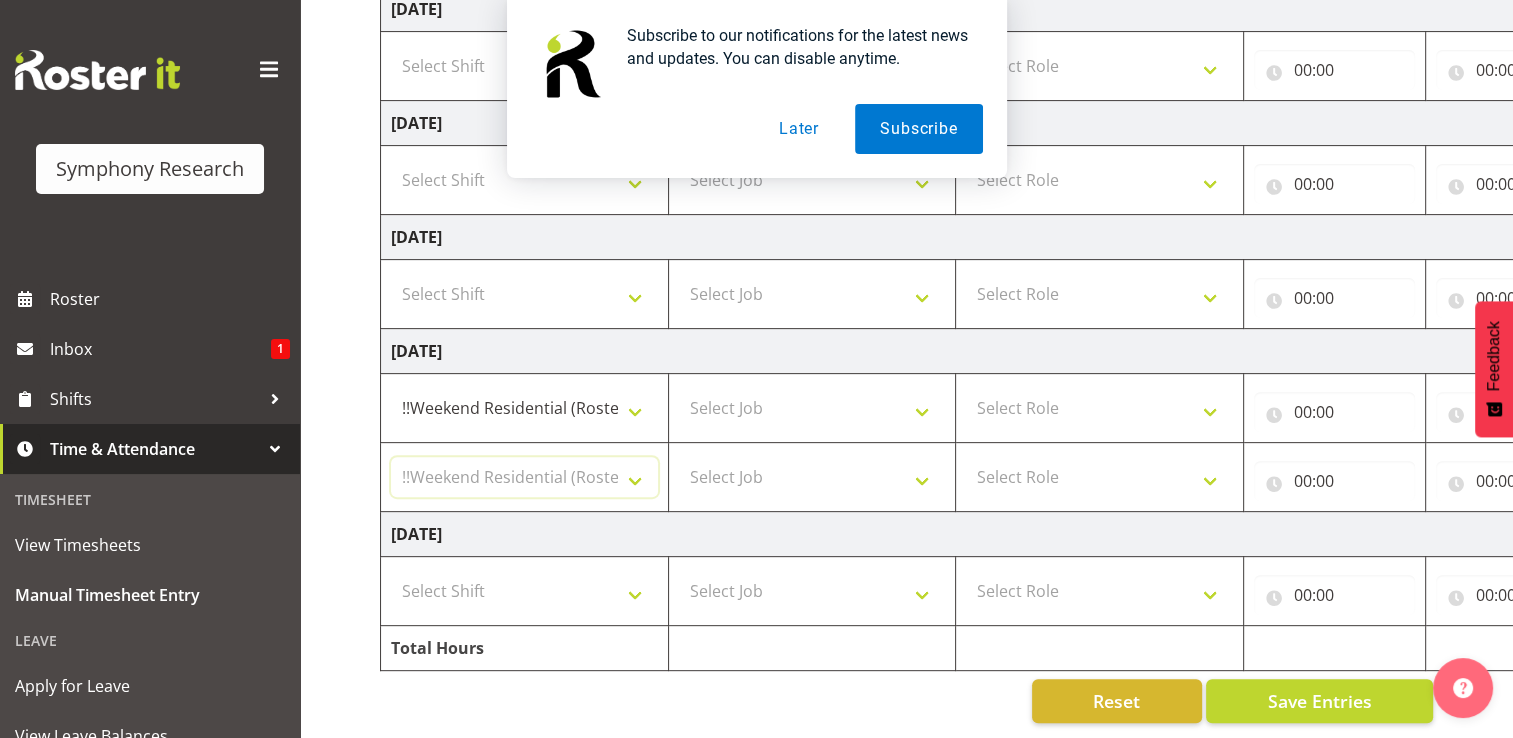 click on "Select Shift  !!Weekend Residential    (Roster IT Shift Label) *Business  9/10am ~ 4:30pm *Business Supervisor *Evening Residential Shift 5-9pm *RP Track  C *RP Track C Weekend *RP Weekly/Monthly Tracks *Supervisor Call Centre *Supervisor Evening *Supervisors & Call Centre Weekend Alarms Evenings Alarms Weekend PowerNet Evenings PowerNet Weekend Test WP Aust briefing/training World Poll Aust Late 9p~10:30p World Poll Aust Wkend World Poll NZ Pilot World Poll NZ Wave 2 Pilot World Poll Pilot Aust 9:00~10:30pm" at bounding box center [524, 477] 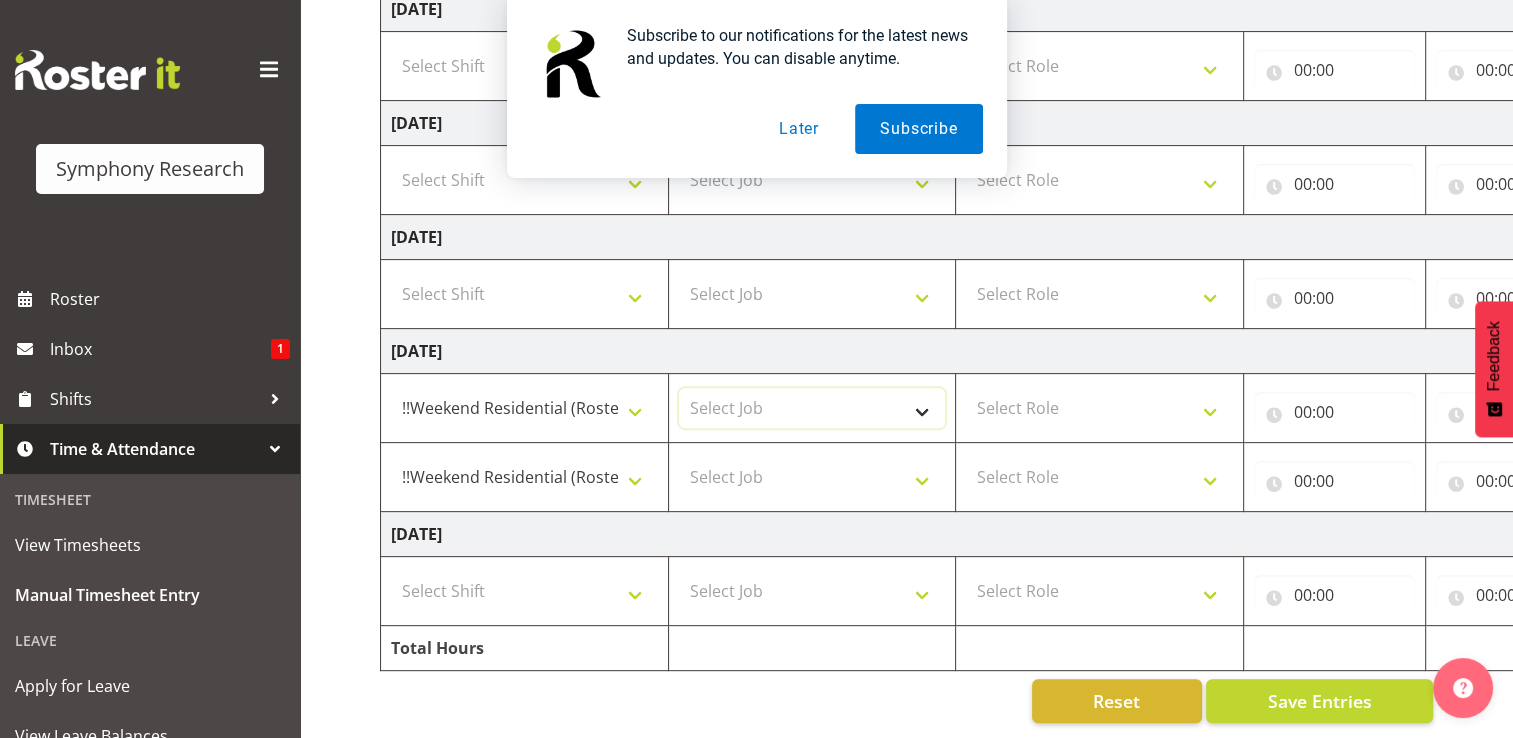 click on "Select Job  550060 IF Admin 553495 Rural Omnibus Apr - Jun 2025 553500 BFM Jul - Sep 2025 990000 General 990820 Mobtest 2024 990821 Goldrush 2024 990846 Toka Tu Ake 2025 990855 FENZ 990869 Richmond Home Heating 990873 Batteries 990877 PGG 2025 990878 CMI Q3 2025 990879 Selwyn DC 990881 PowerNet 999996 Training 999997 Recruitment & Training 999999 DT" at bounding box center [812, 408] 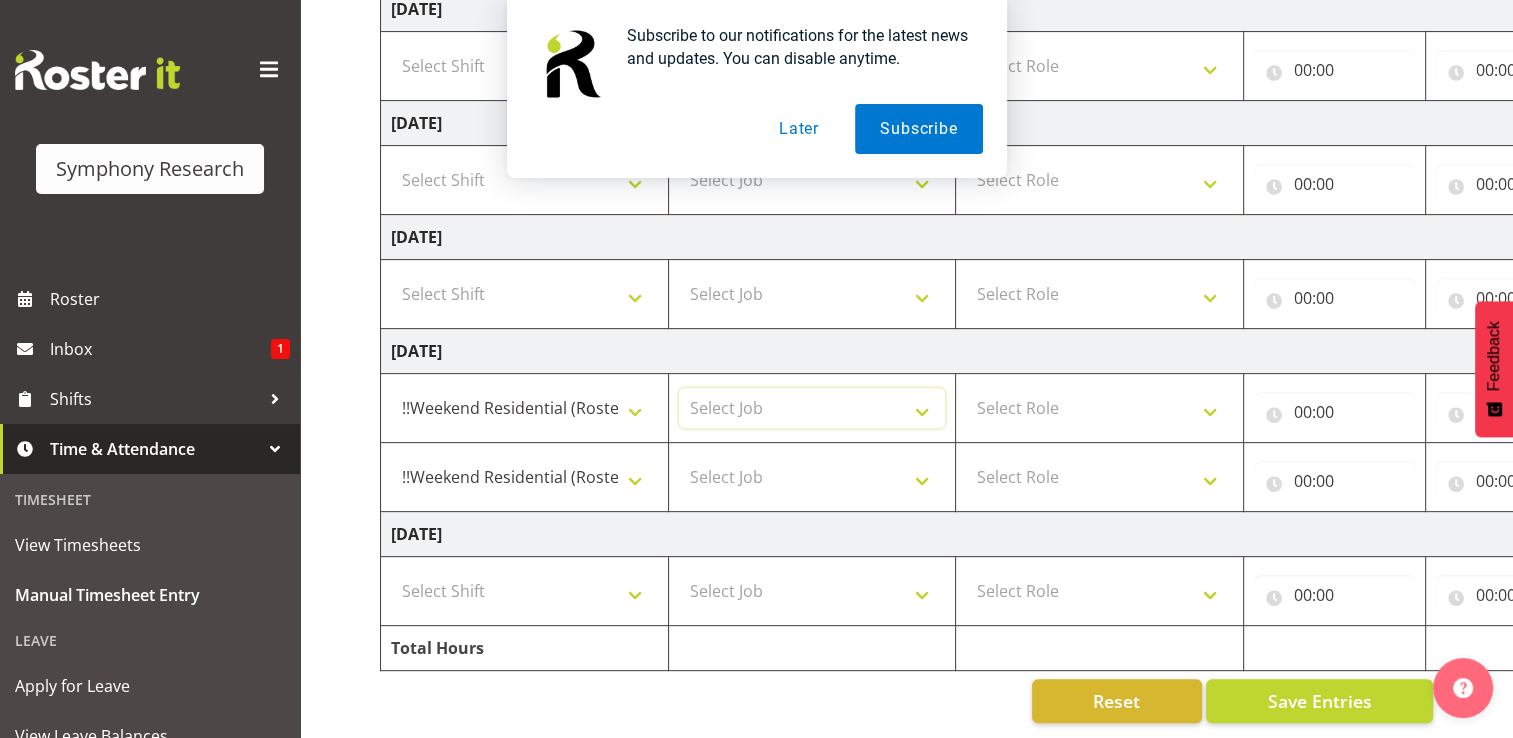 select on "10283" 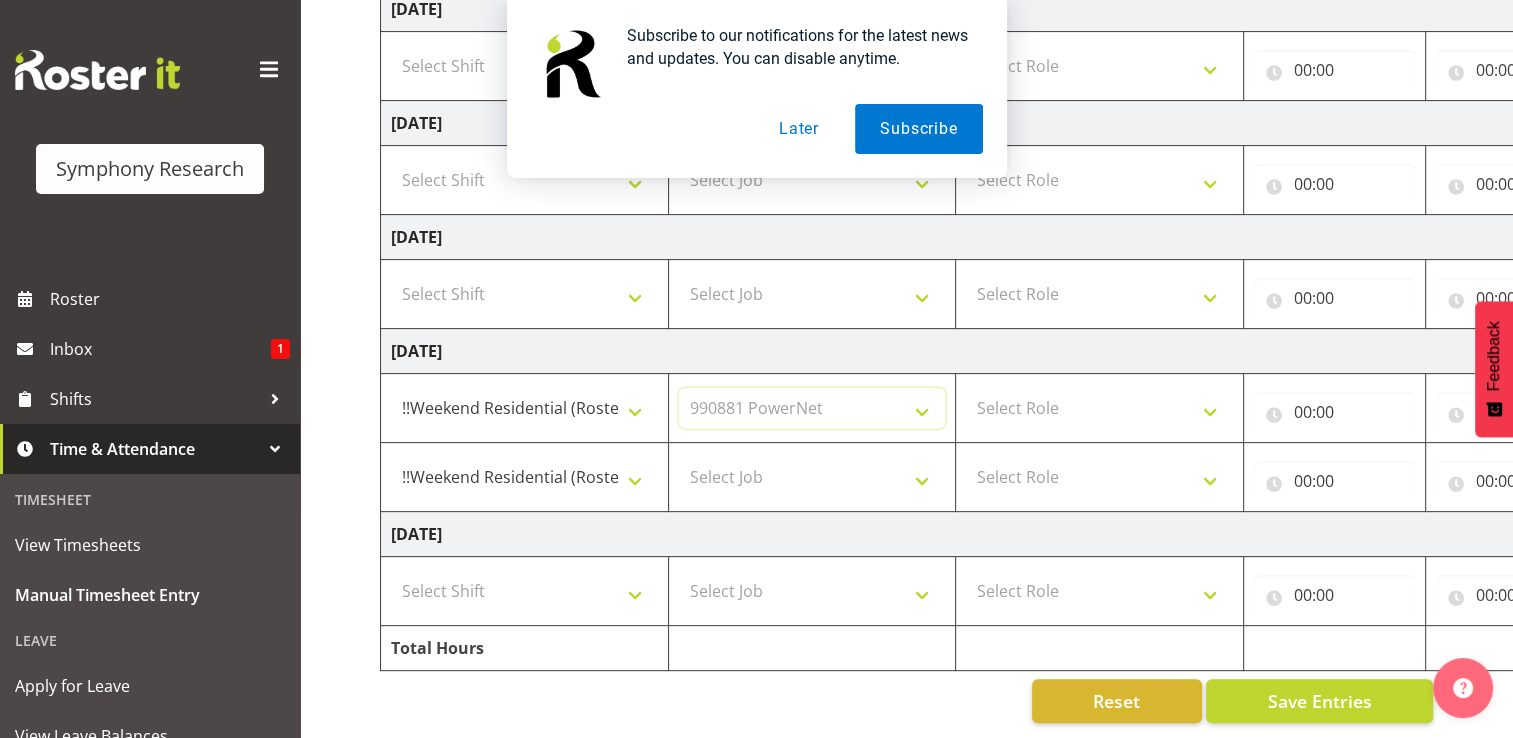 click on "Select Job  550060 IF Admin 553495 Rural Omnibus Apr - Jun 2025 553500 BFM Jul - Sep 2025 990000 General 990820 Mobtest 2024 990821 Goldrush 2024 990846 Toka Tu Ake 2025 990855 FENZ 990869 Richmond Home Heating 990873 Batteries 990877 PGG 2025 990878 CMI Q3 2025 990879 Selwyn DC 990881 PowerNet 999996 Training 999997 Recruitment & Training 999999 DT" at bounding box center [812, 408] 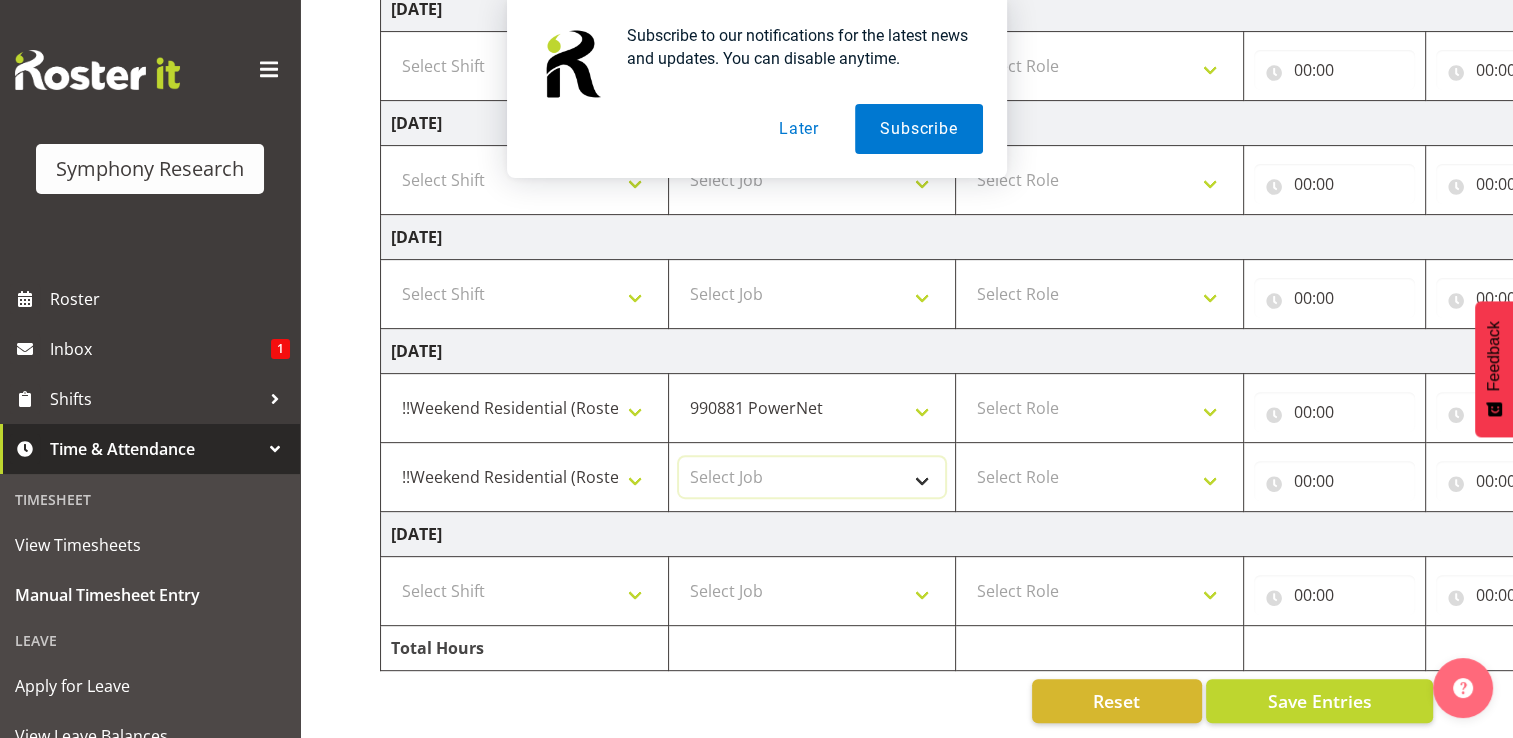 click on "Select Job  550060 IF Admin 553495 Rural Omnibus Apr - Jun 2025 553500 BFM Jul - Sep 2025 990000 General 990820 Mobtest 2024 990821 Goldrush 2024 990846 Toka Tu Ake 2025 990855 FENZ 990869 Richmond Home Heating 990873 Batteries 990877 PGG 2025 990878 CMI Q3 2025 990879 Selwyn DC 990881 PowerNet 999996 Training 999997 Recruitment & Training 999999 DT" at bounding box center [812, 477] 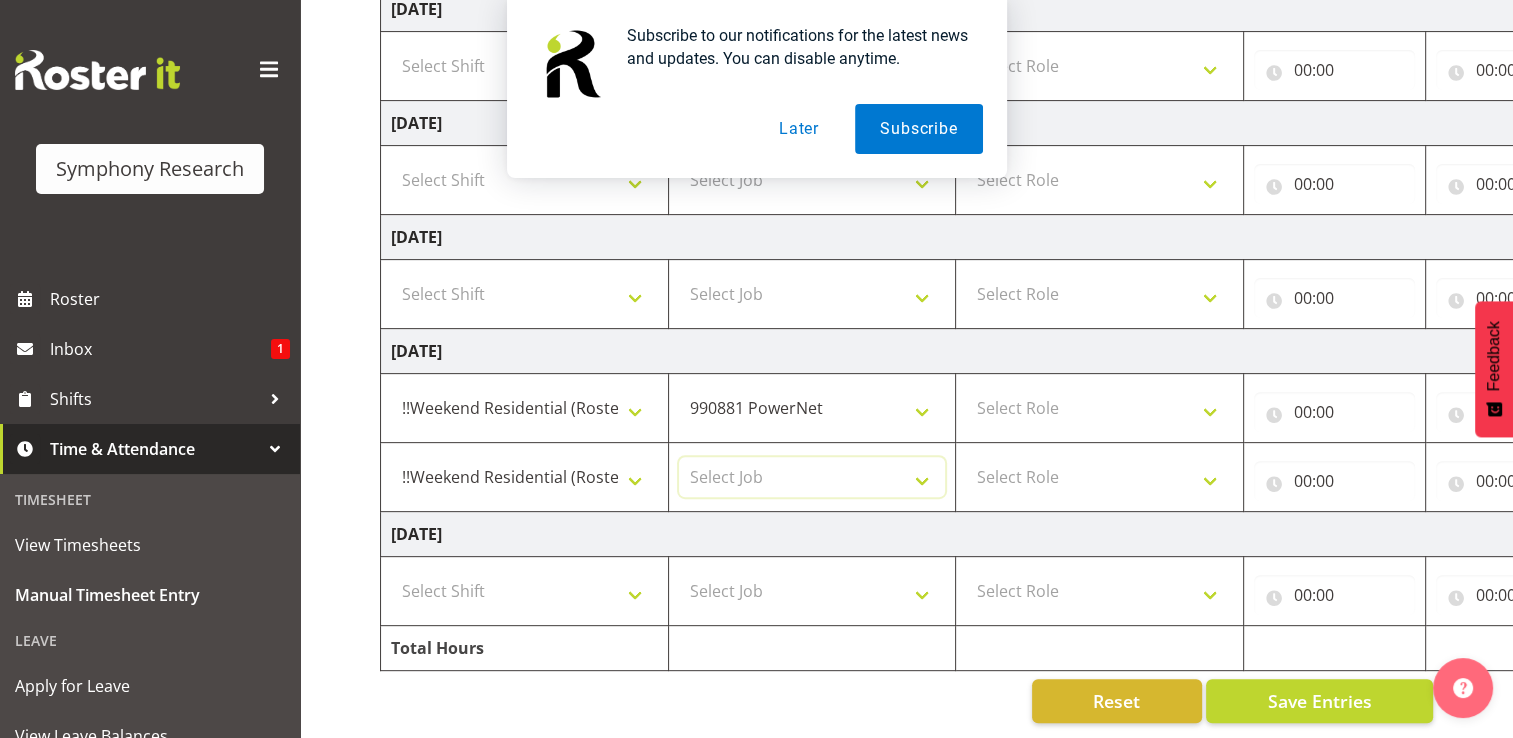 select on "10283" 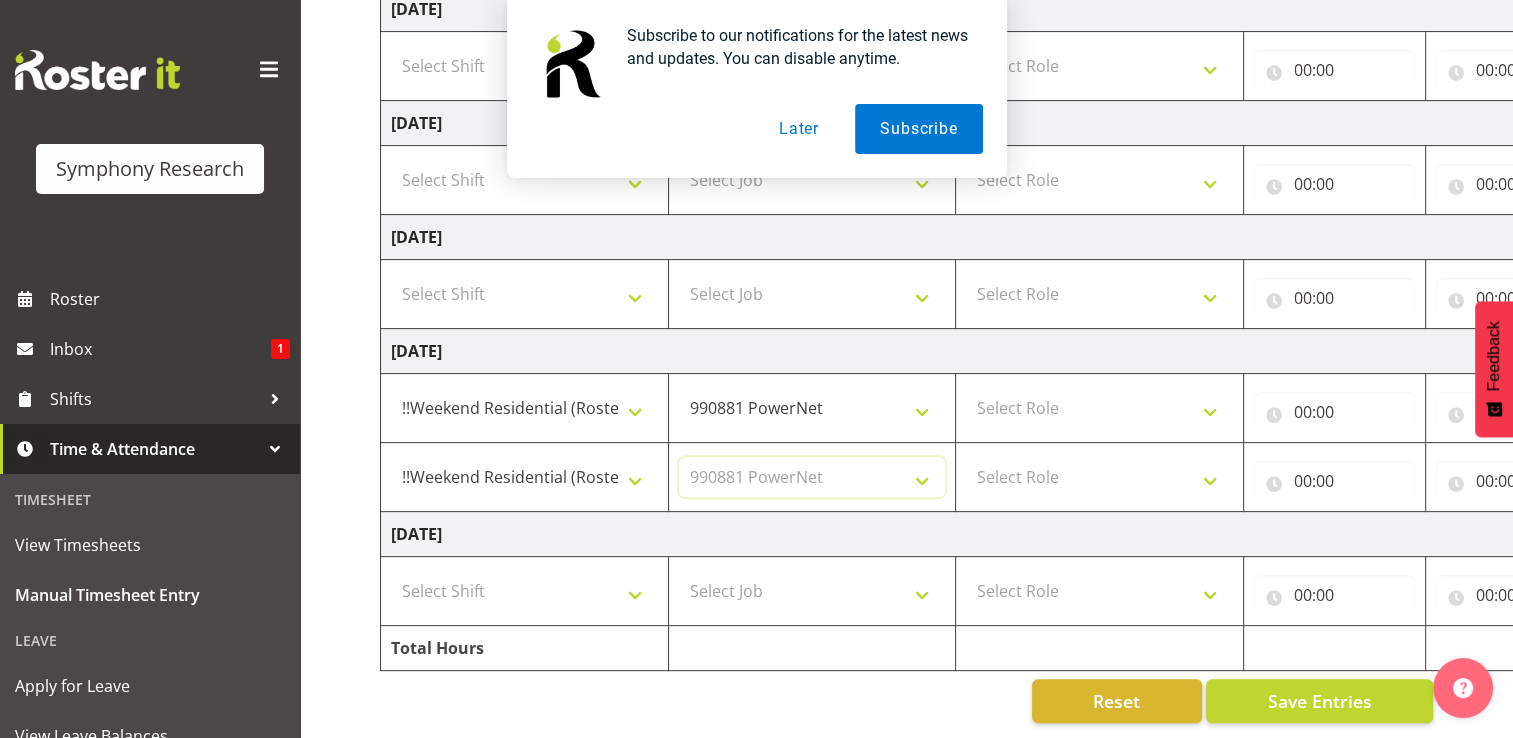 click on "Select Job  550060 IF Admin 553495 Rural Omnibus Apr - Jun 2025 553500 BFM Jul - Sep 2025 990000 General 990820 Mobtest 2024 990821 Goldrush 2024 990846 Toka Tu Ake 2025 990855 FENZ 990869 Richmond Home Heating 990873 Batteries 990877 PGG 2025 990878 CMI Q3 2025 990879 Selwyn DC 990881 PowerNet 999996 Training 999997 Recruitment & Training 999999 DT" at bounding box center (812, 477) 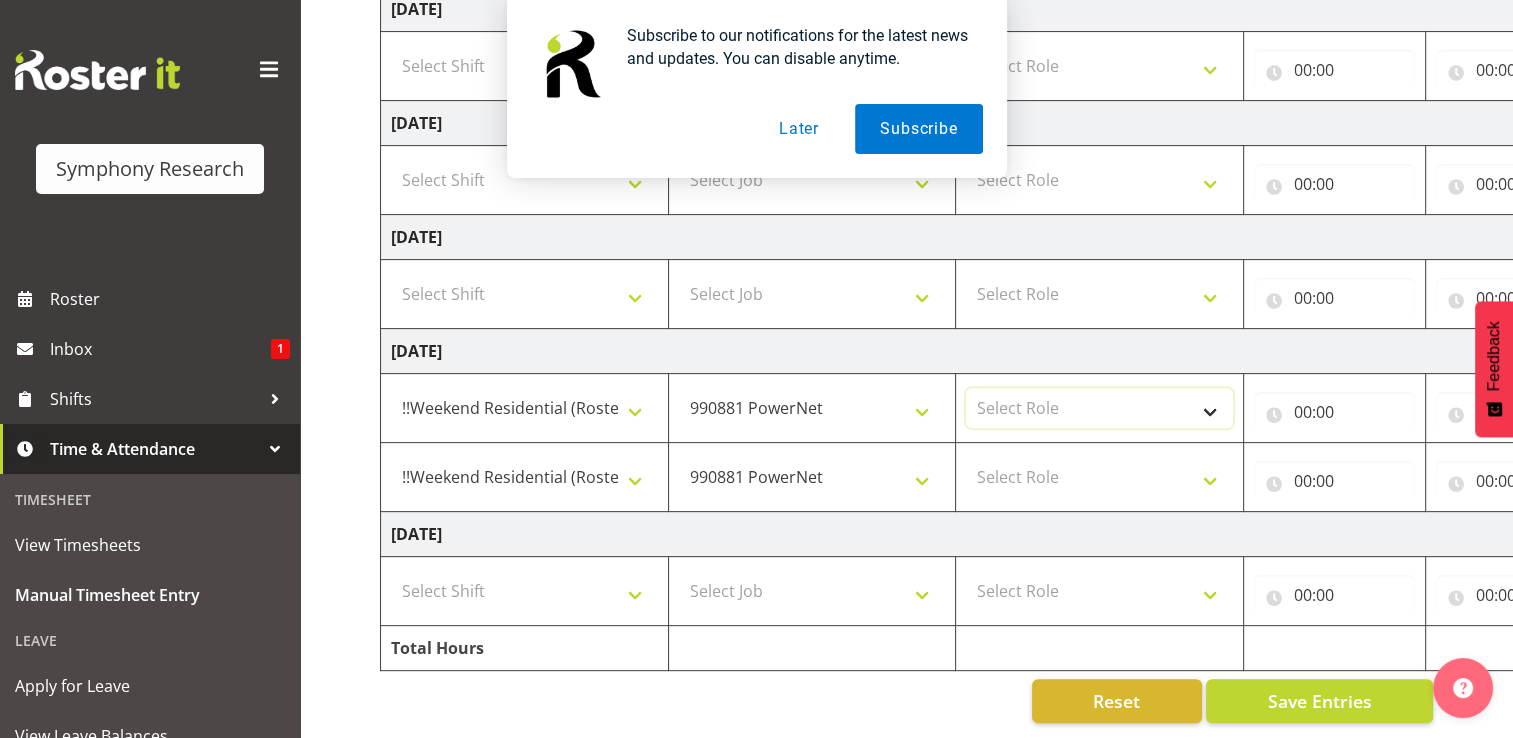 click on "Select Role  Briefing Interviewing" at bounding box center (1099, 408) 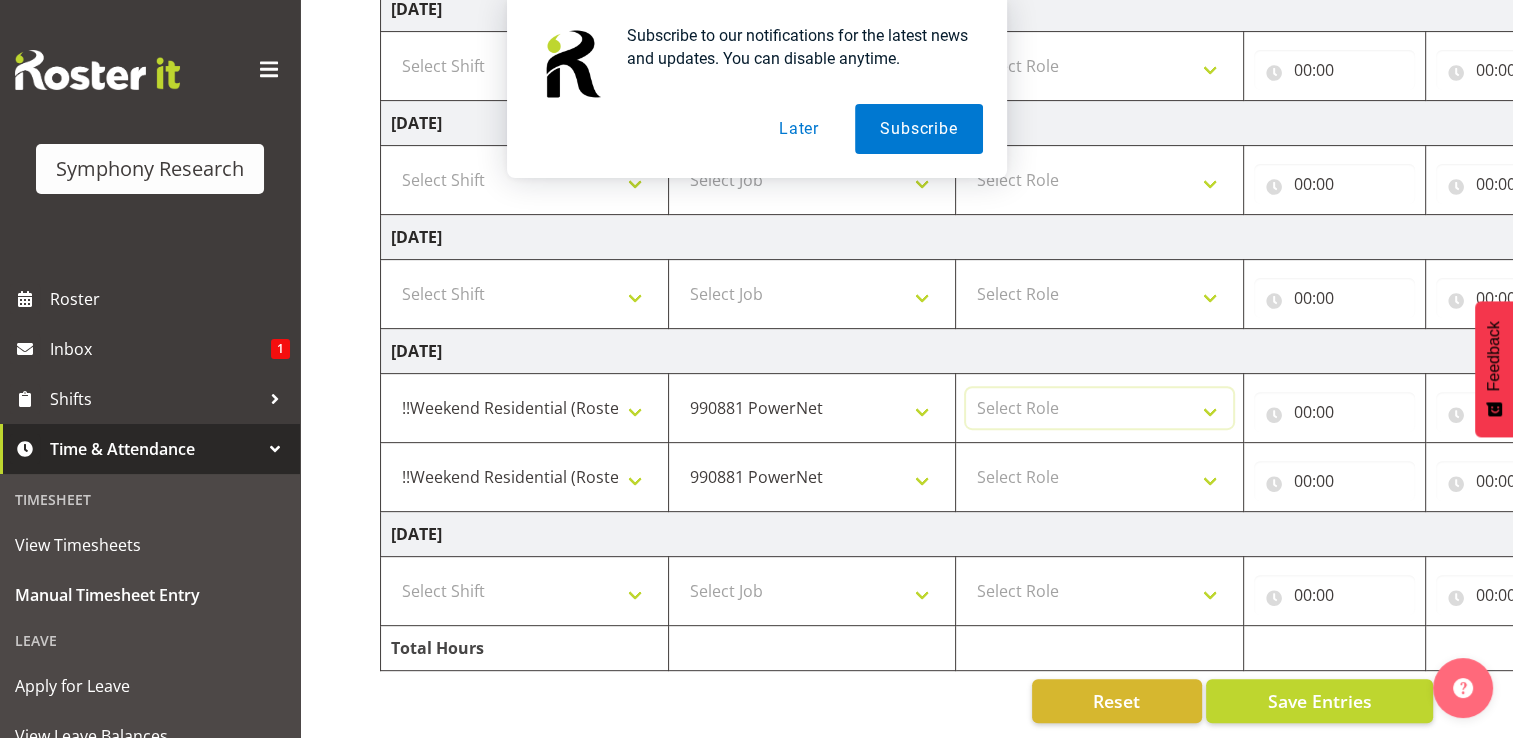 select on "297" 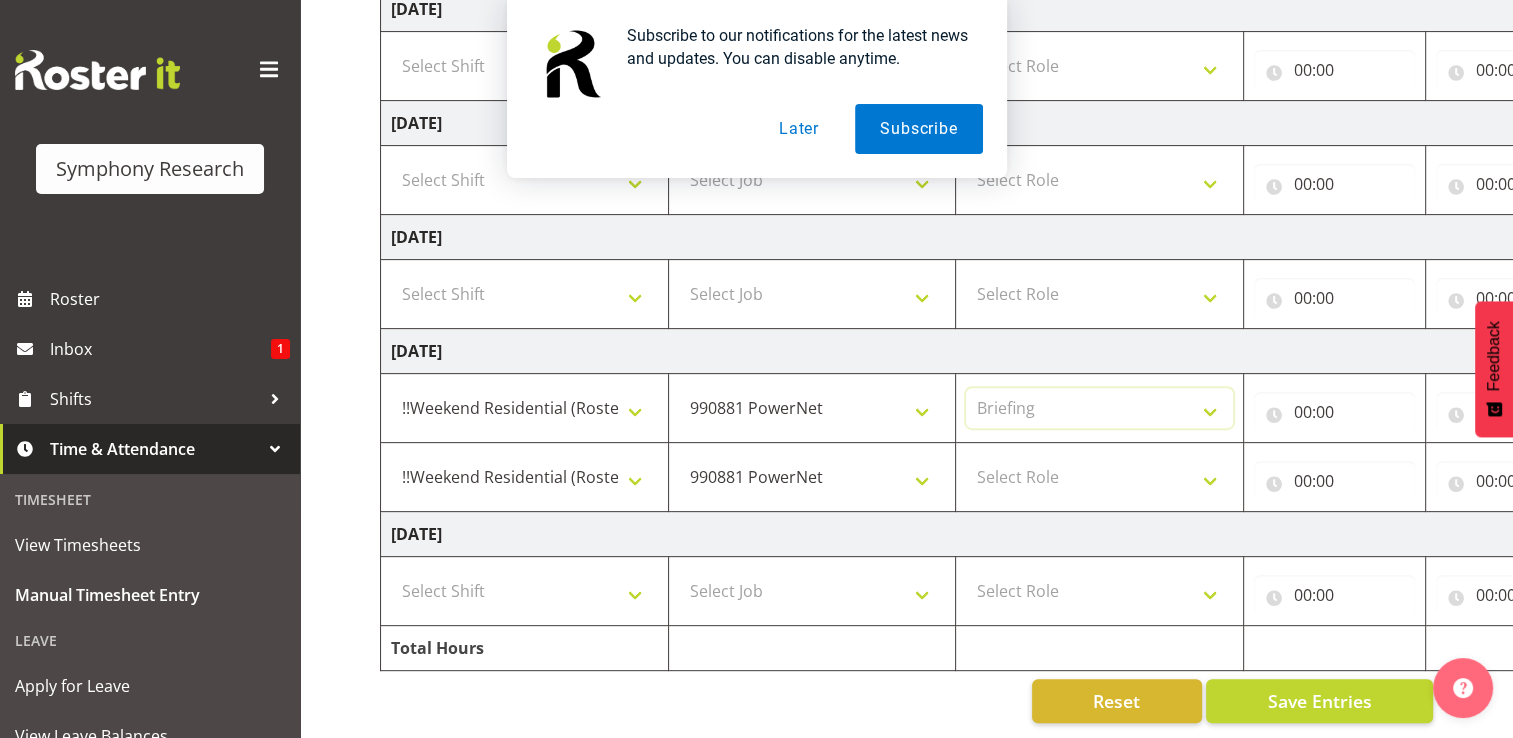 click on "Select Role  Briefing Interviewing" at bounding box center (1099, 408) 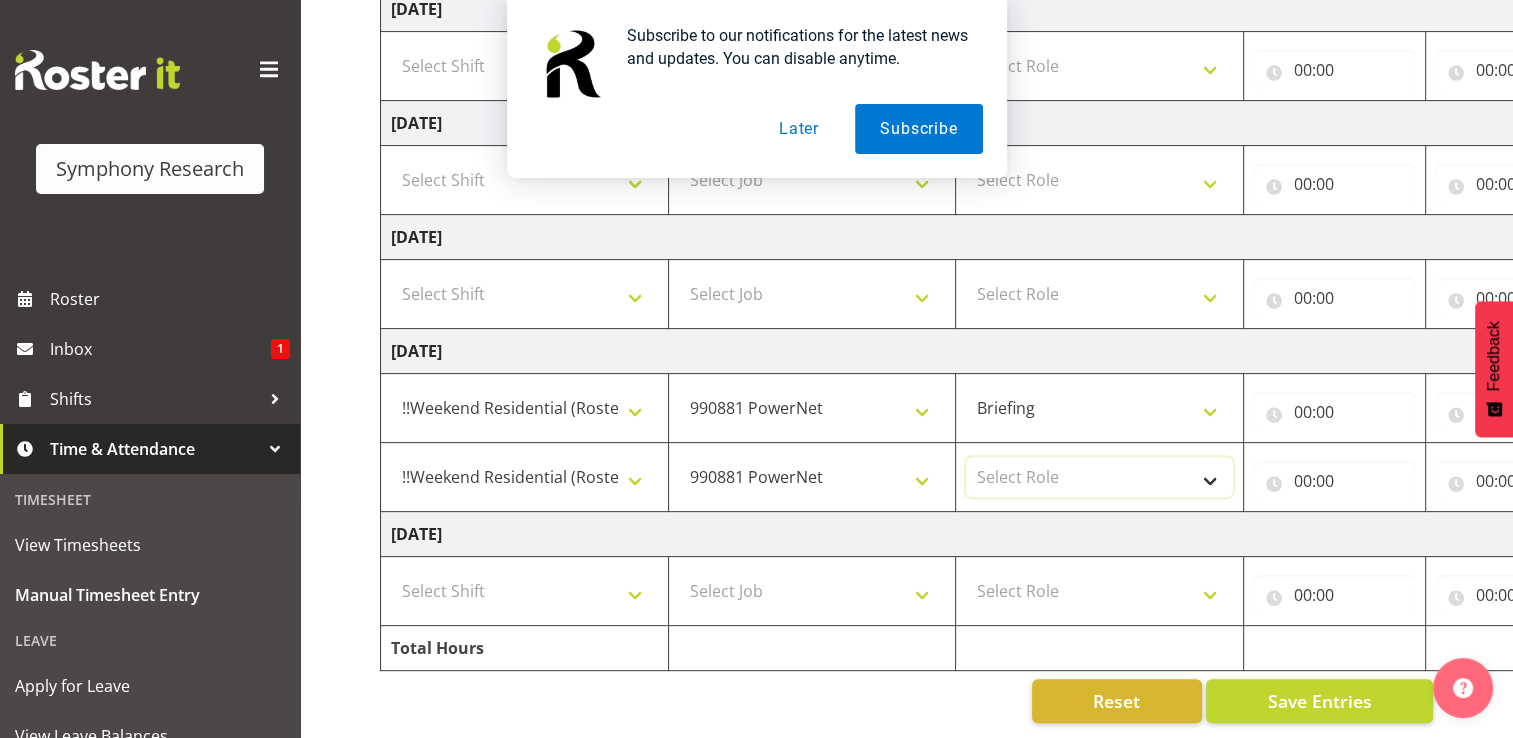 click on "Select Role  Briefing Interviewing" at bounding box center [1099, 477] 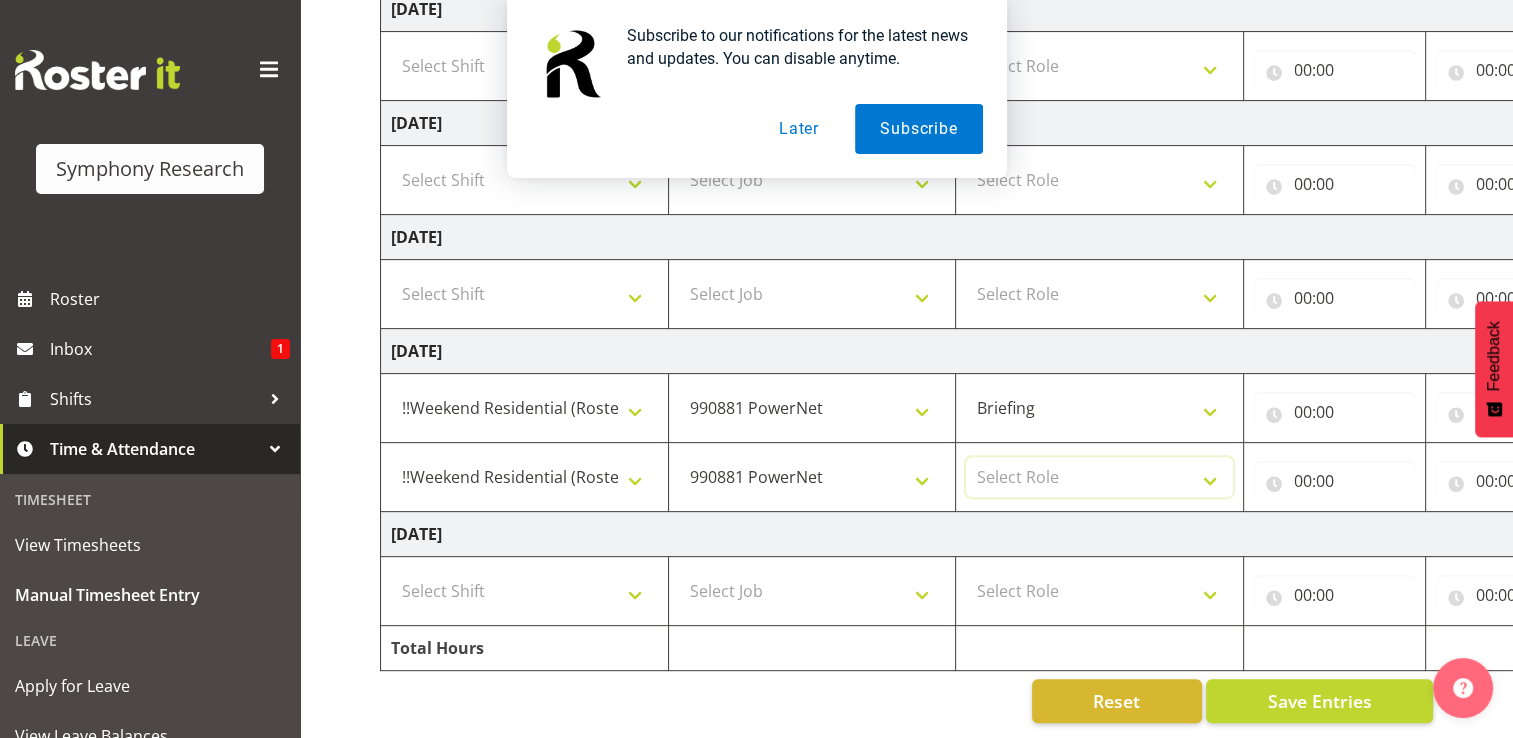 select on "47" 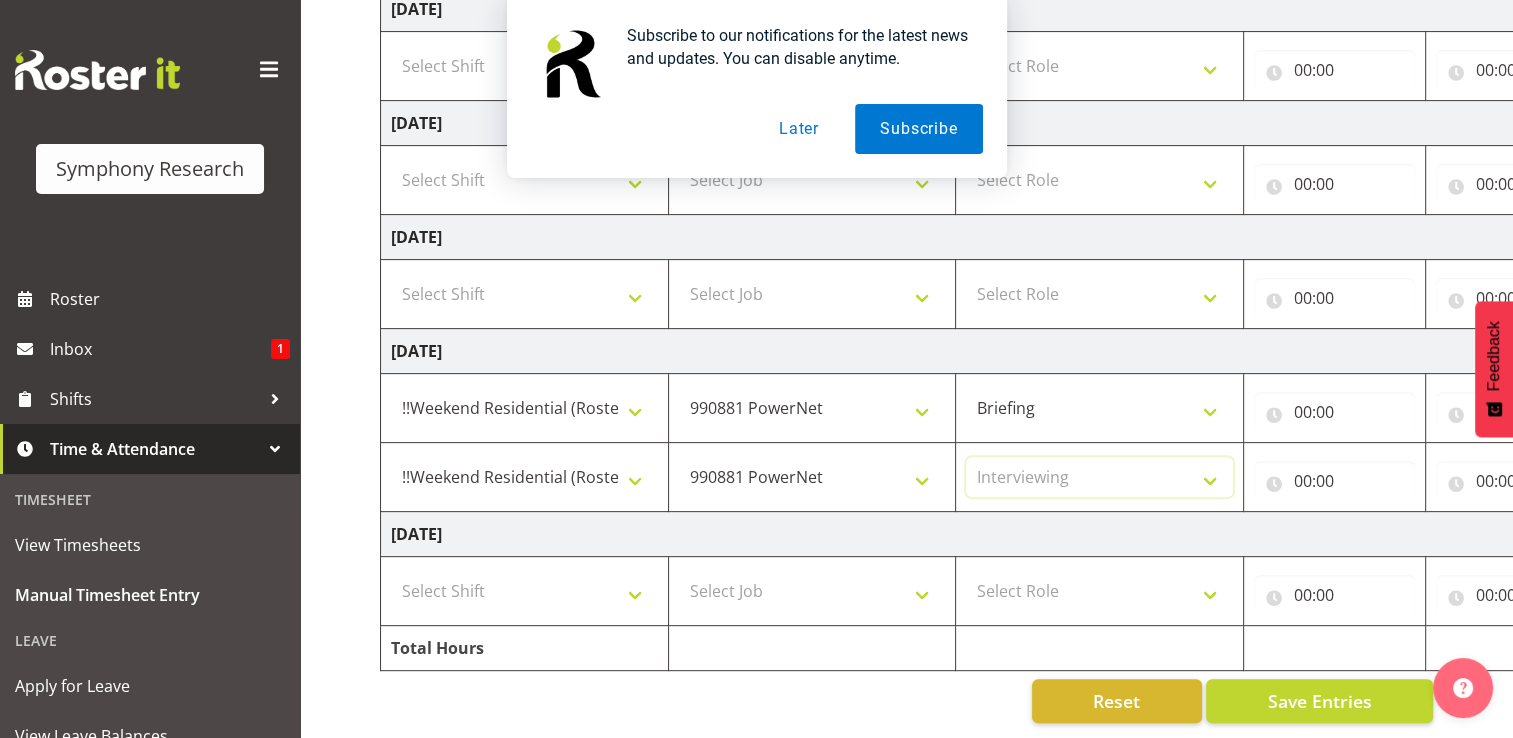click on "Select Role  Briefing Interviewing" at bounding box center (1099, 477) 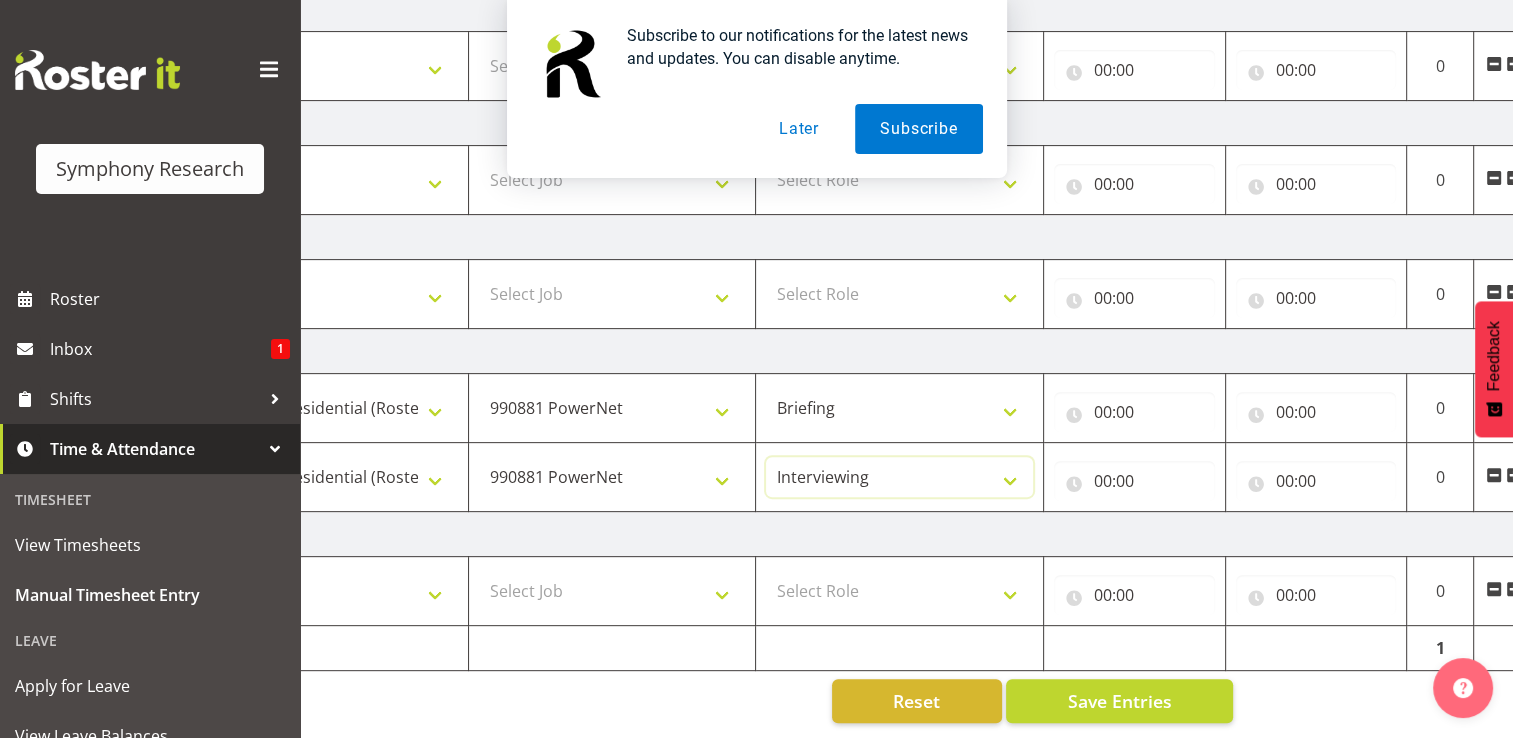 scroll, scrollTop: 0, scrollLeft: 267, axis: horizontal 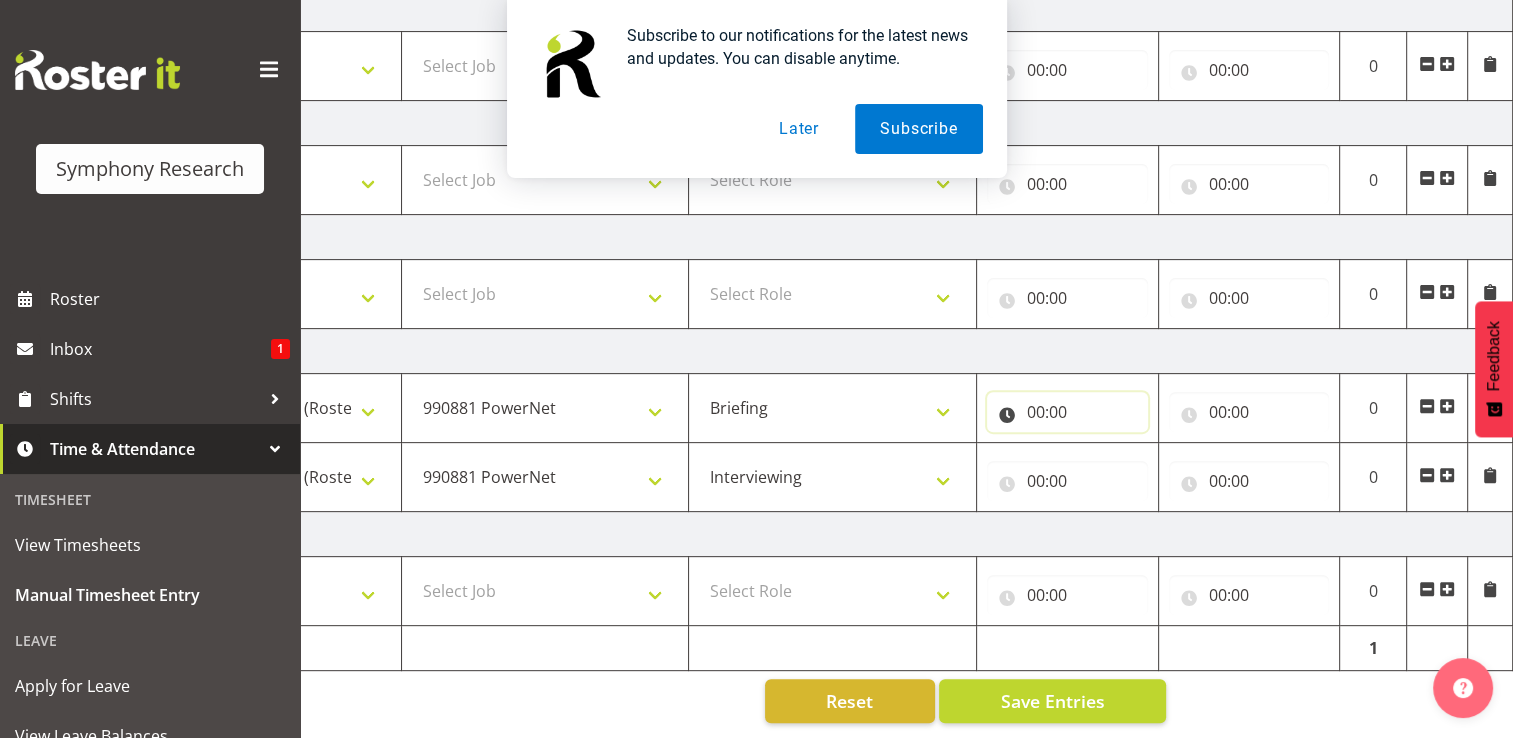 click on "00:00" at bounding box center (1067, 412) 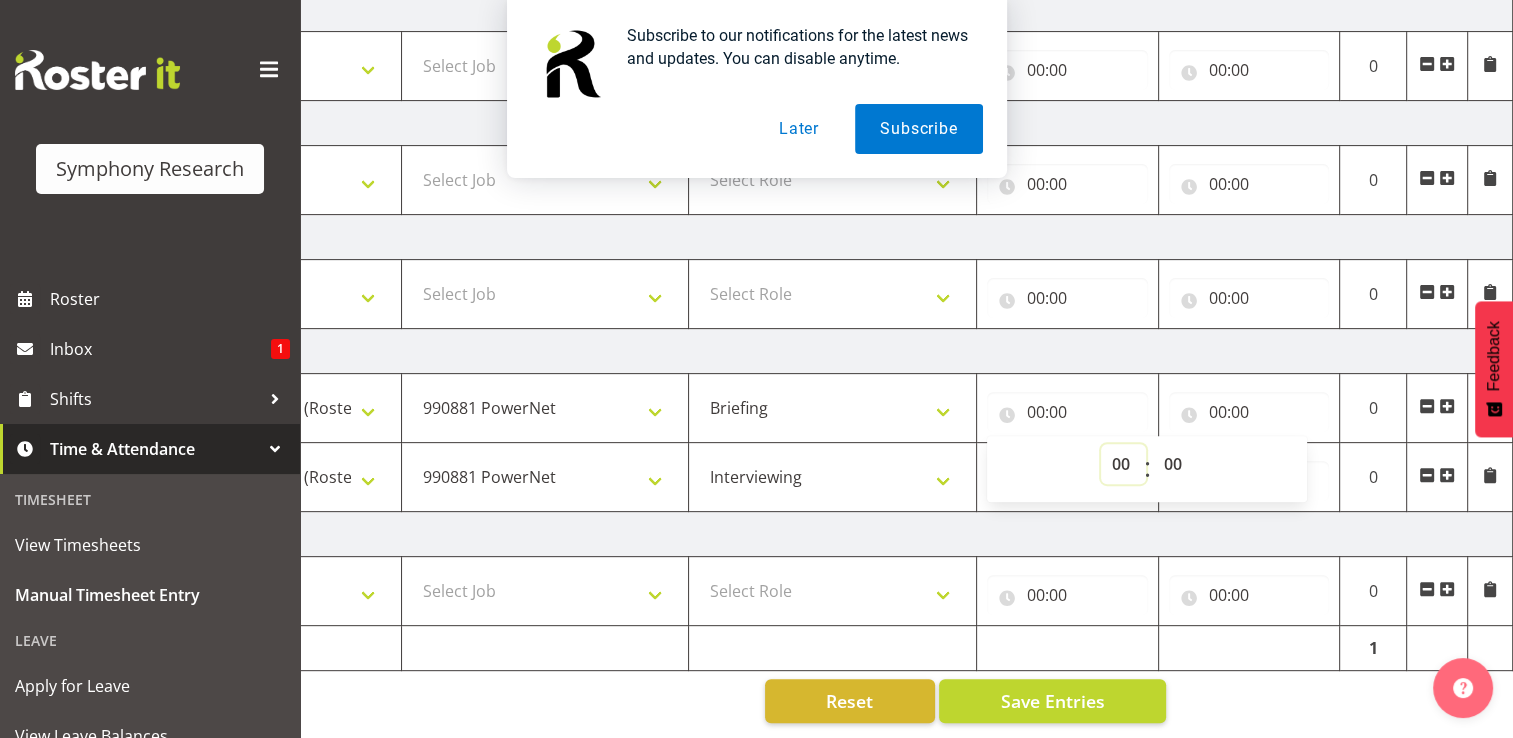 click on "00   01   02   03   04   05   06   07   08   09   10   11   12   13   14   15   16   17   18   19   20   21   22   23" at bounding box center [1123, 464] 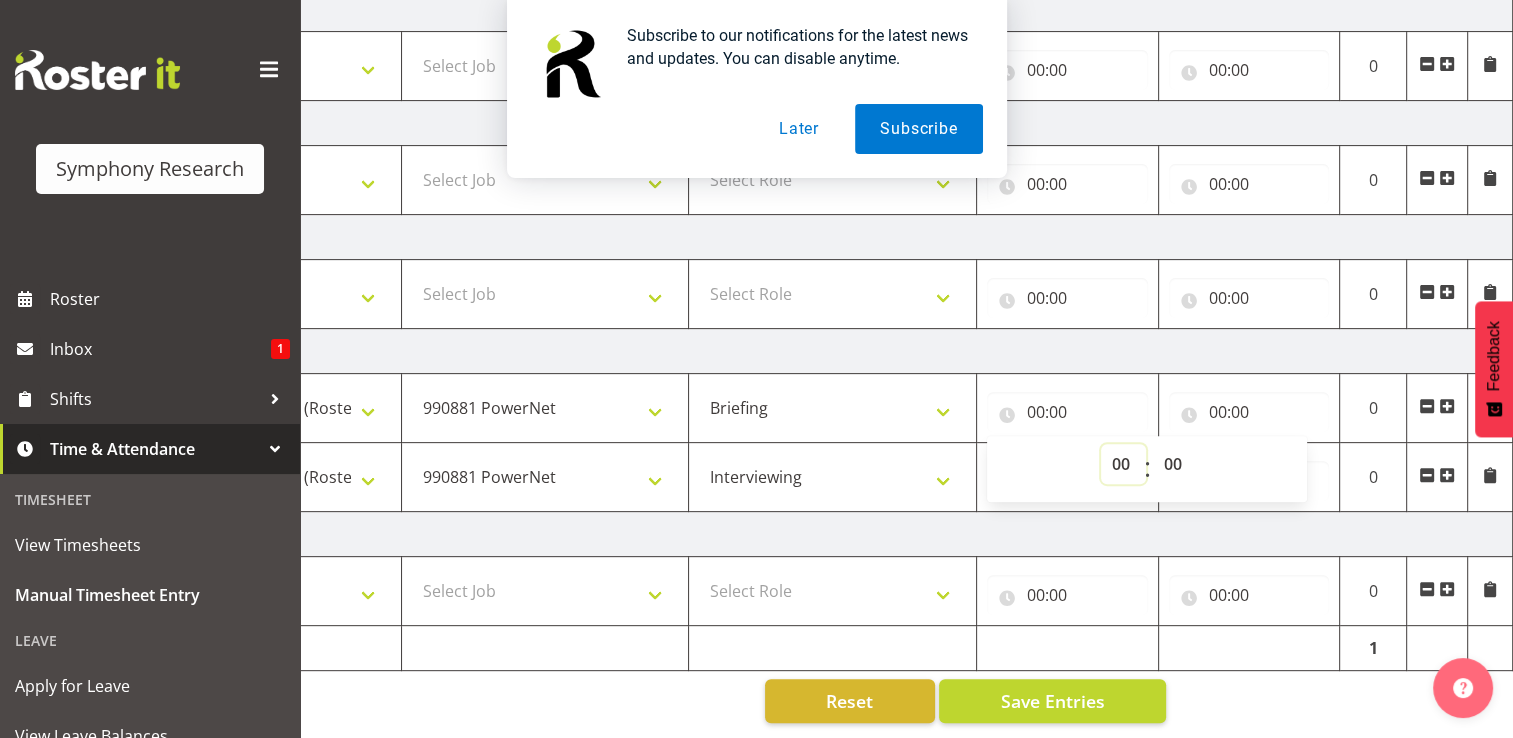 select on "12" 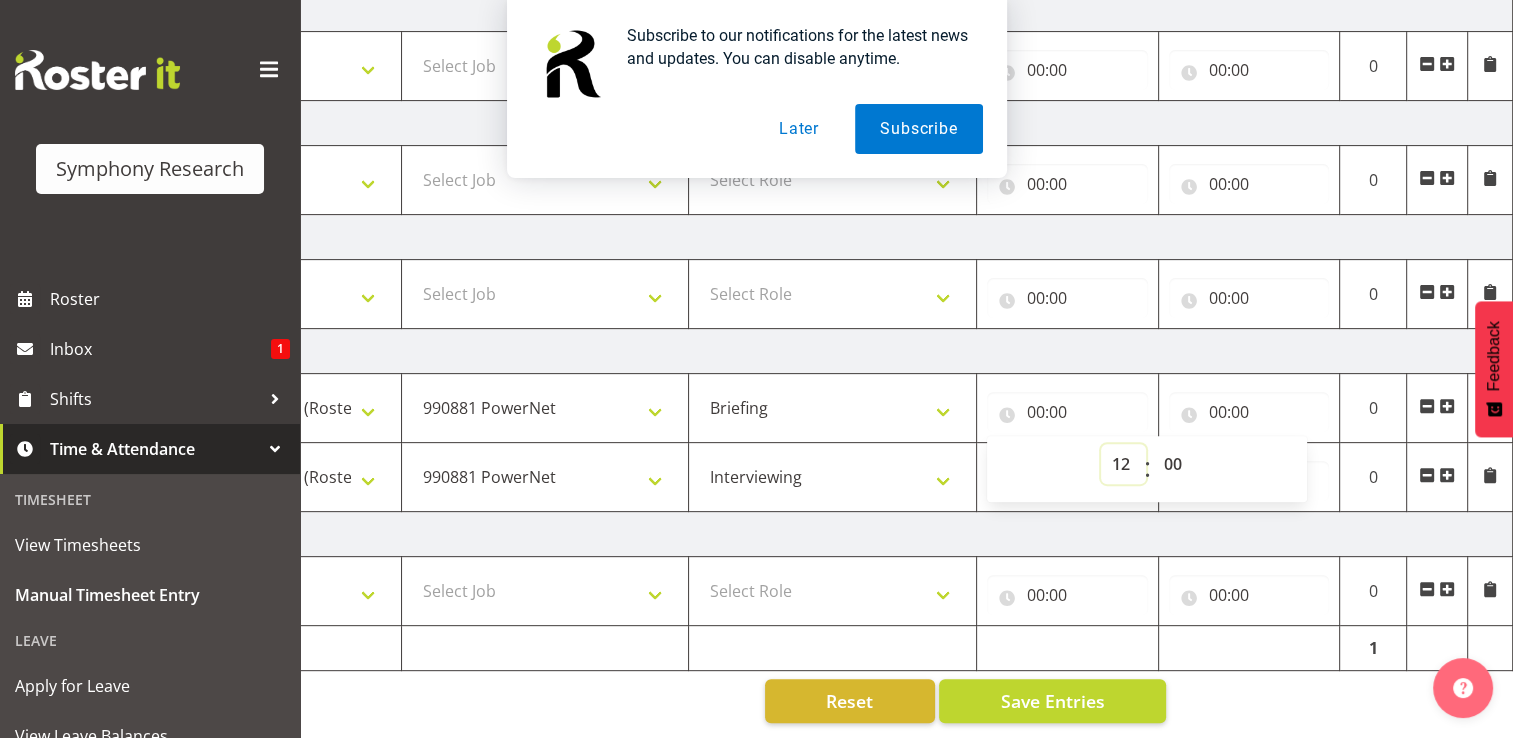click on "00   01   02   03   04   05   06   07   08   09   10   11   12   13   14   15   16   17   18   19   20   21   22   23" at bounding box center [1123, 464] 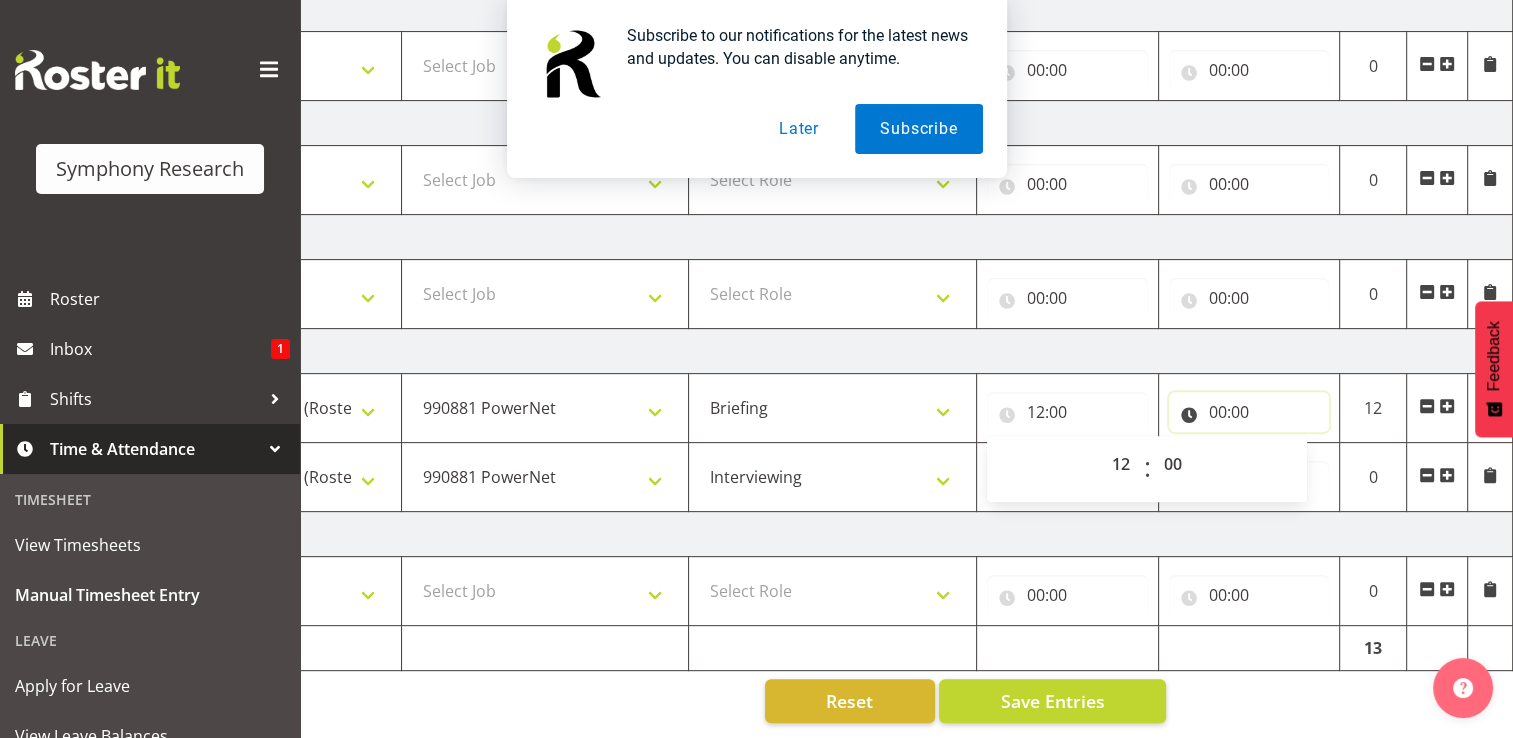 click on "00:00" at bounding box center (1249, 412) 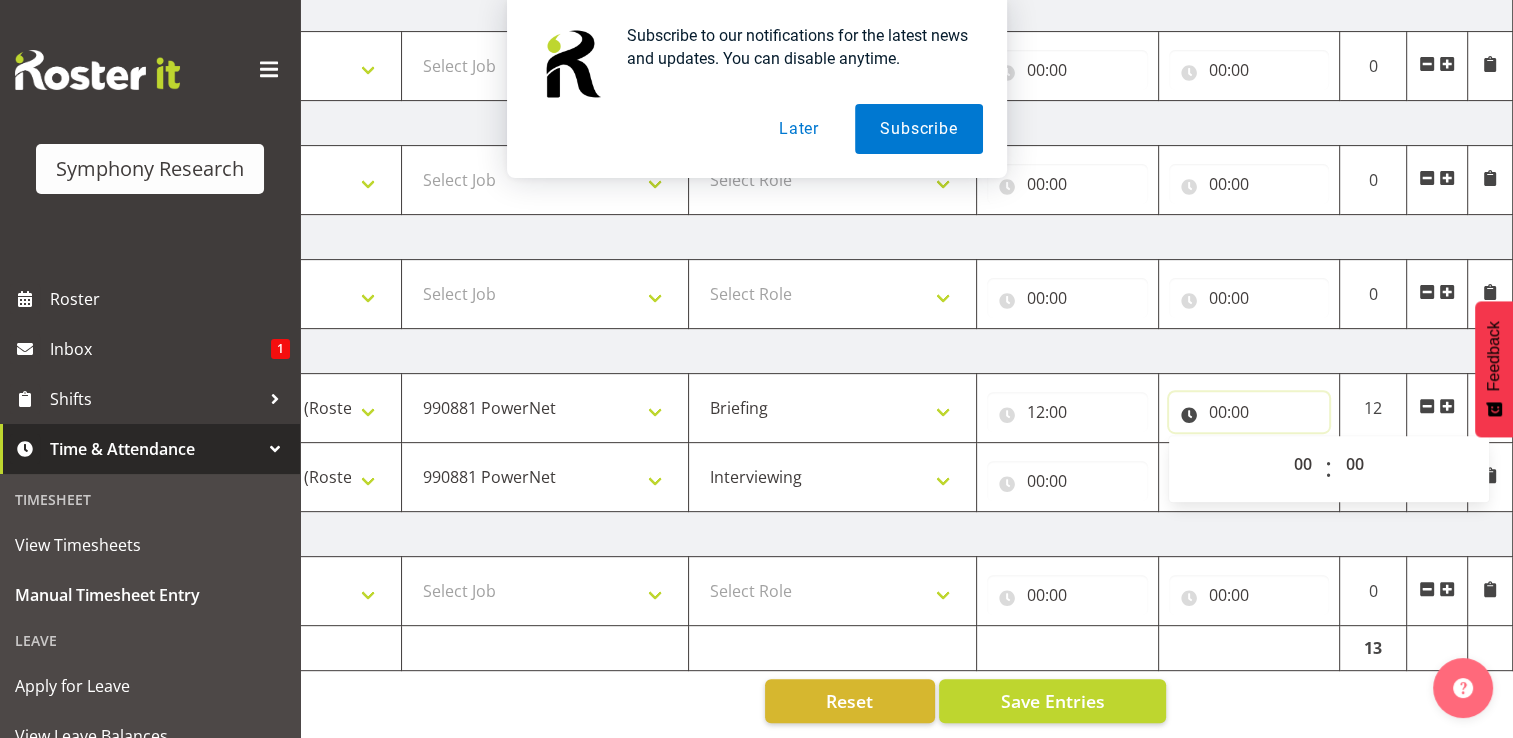 click on "00:00" at bounding box center (1249, 412) 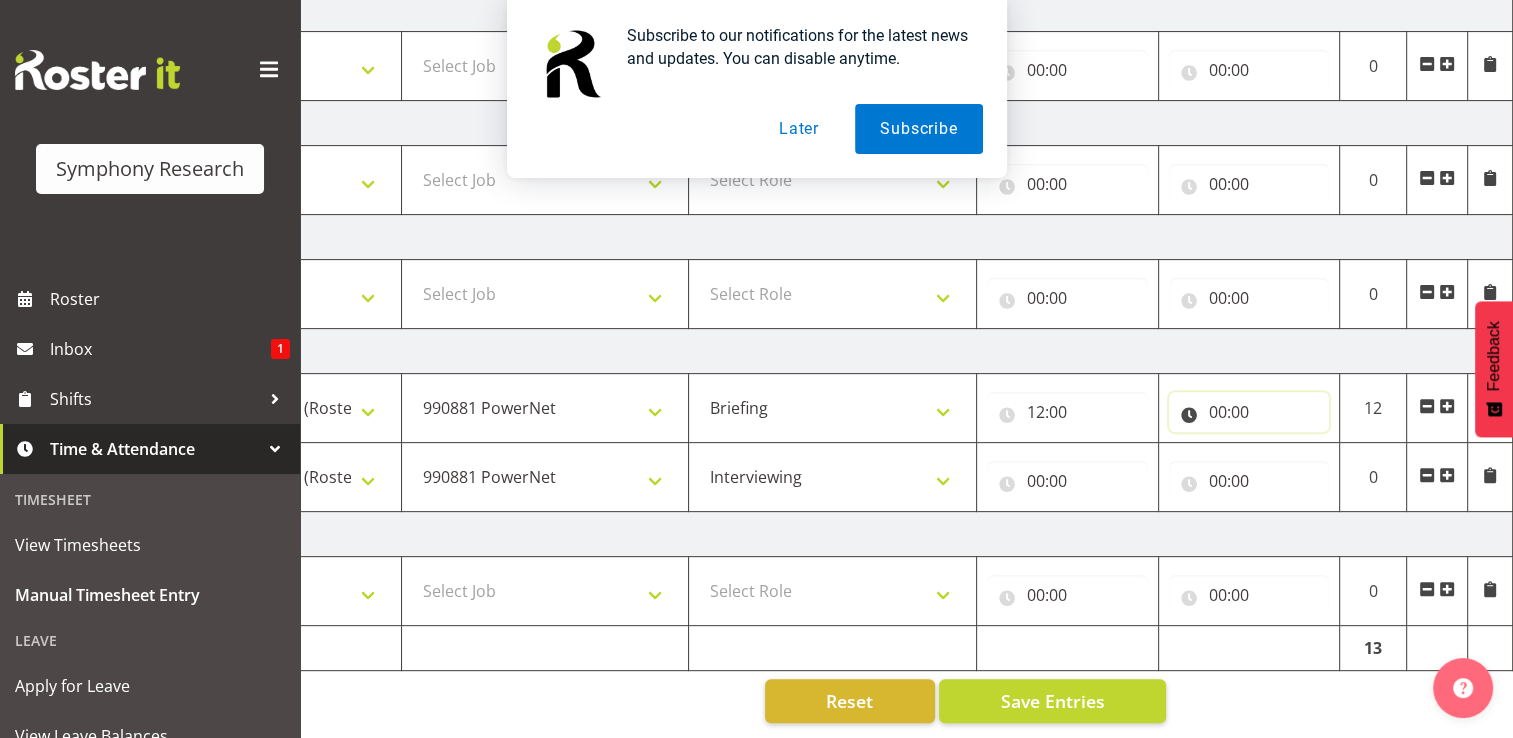 click on "00:00" at bounding box center [1249, 412] 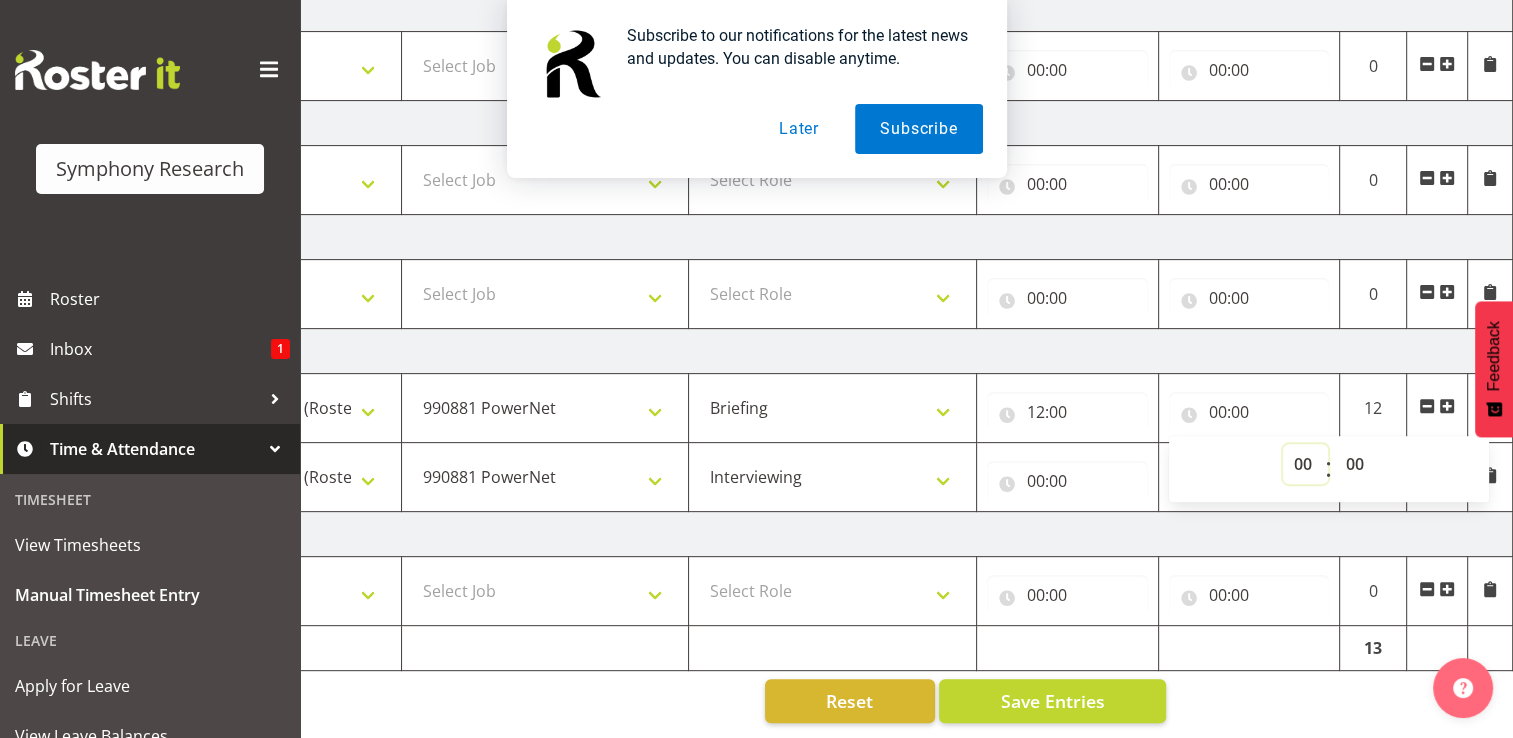 click on "00   01   02   03   04   05   06   07   08   09   10   11   12   13   14   15   16   17   18   19   20   21   22   23" at bounding box center (1305, 464) 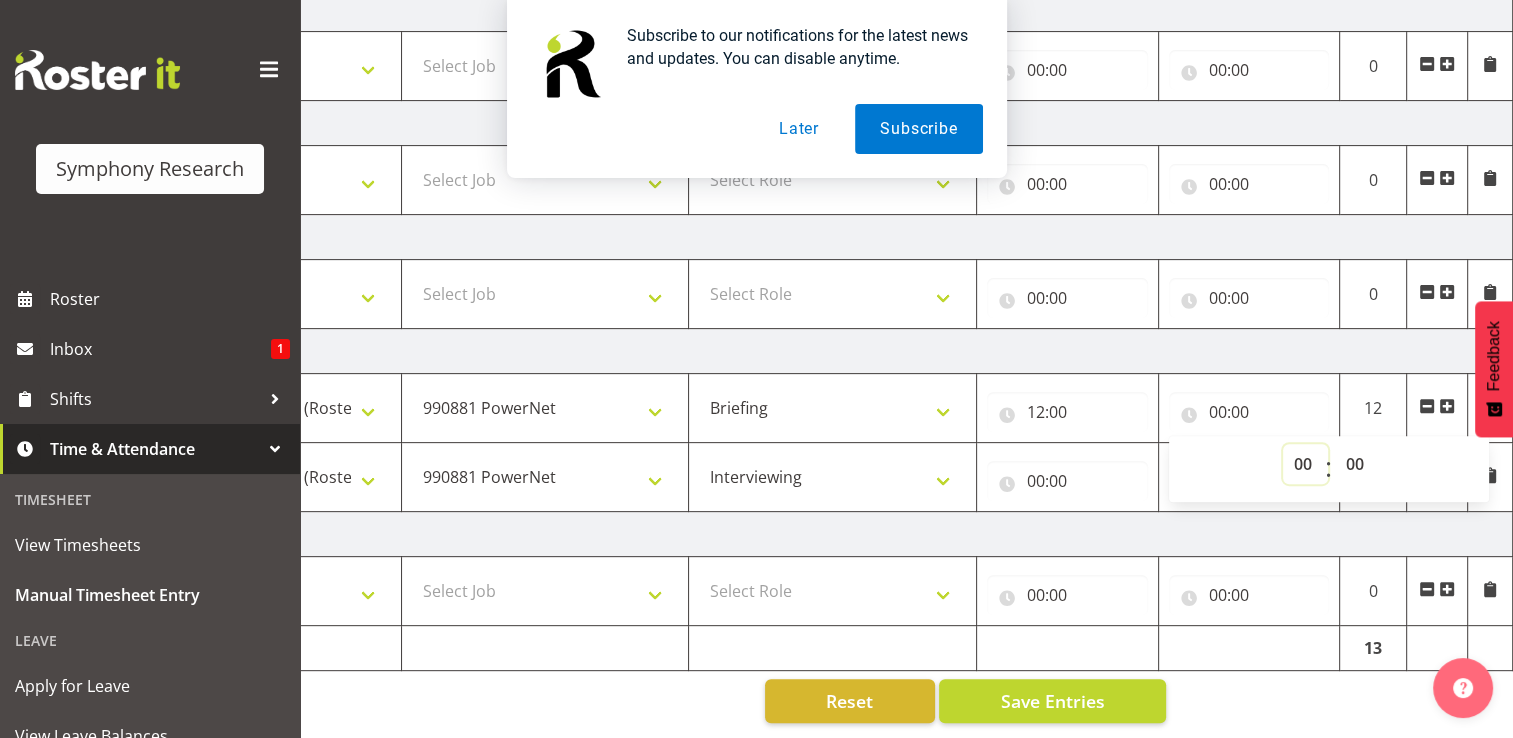 select on "12" 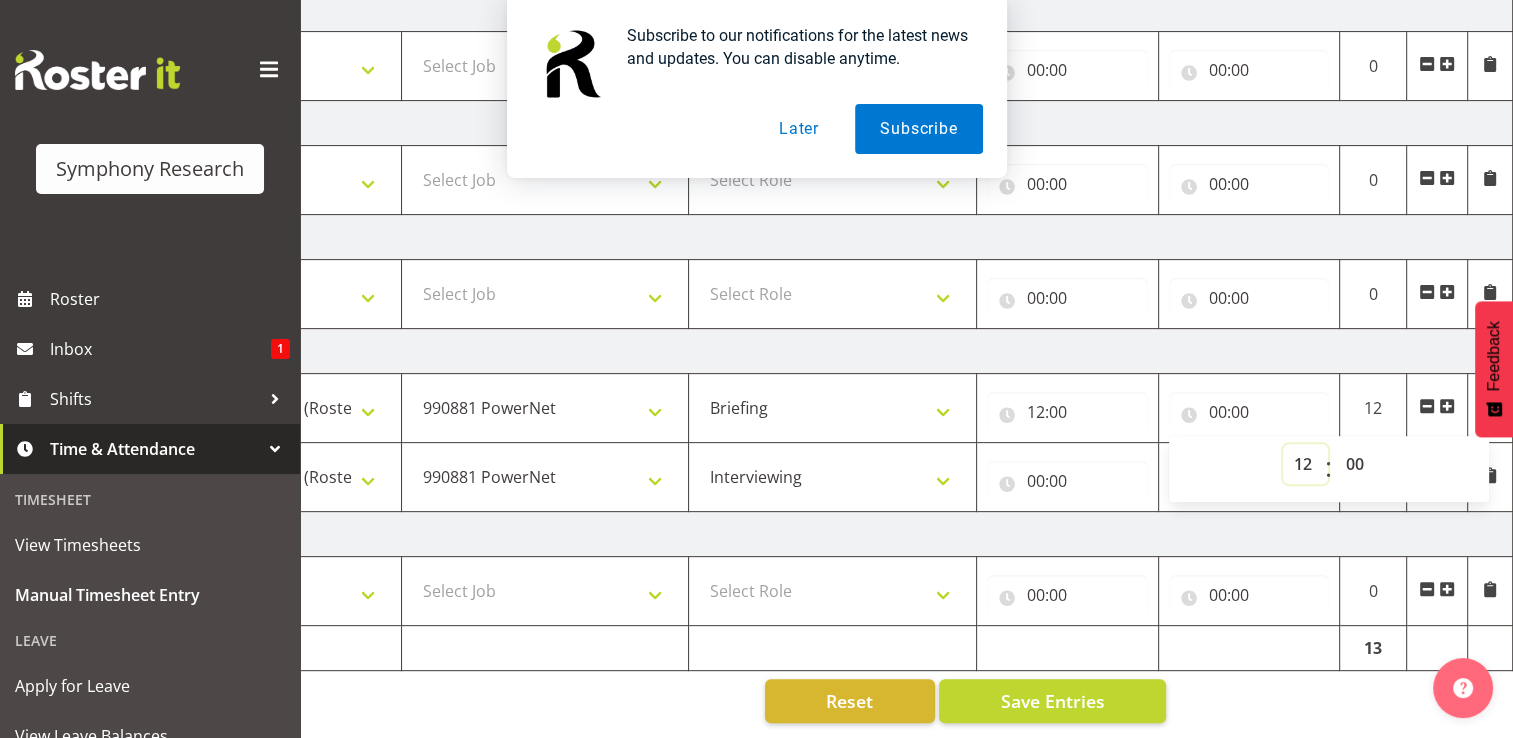 click on "00   01   02   03   04   05   06   07   08   09   10   11   12   13   14   15   16   17   18   19   20   21   22   23" at bounding box center (1305, 464) 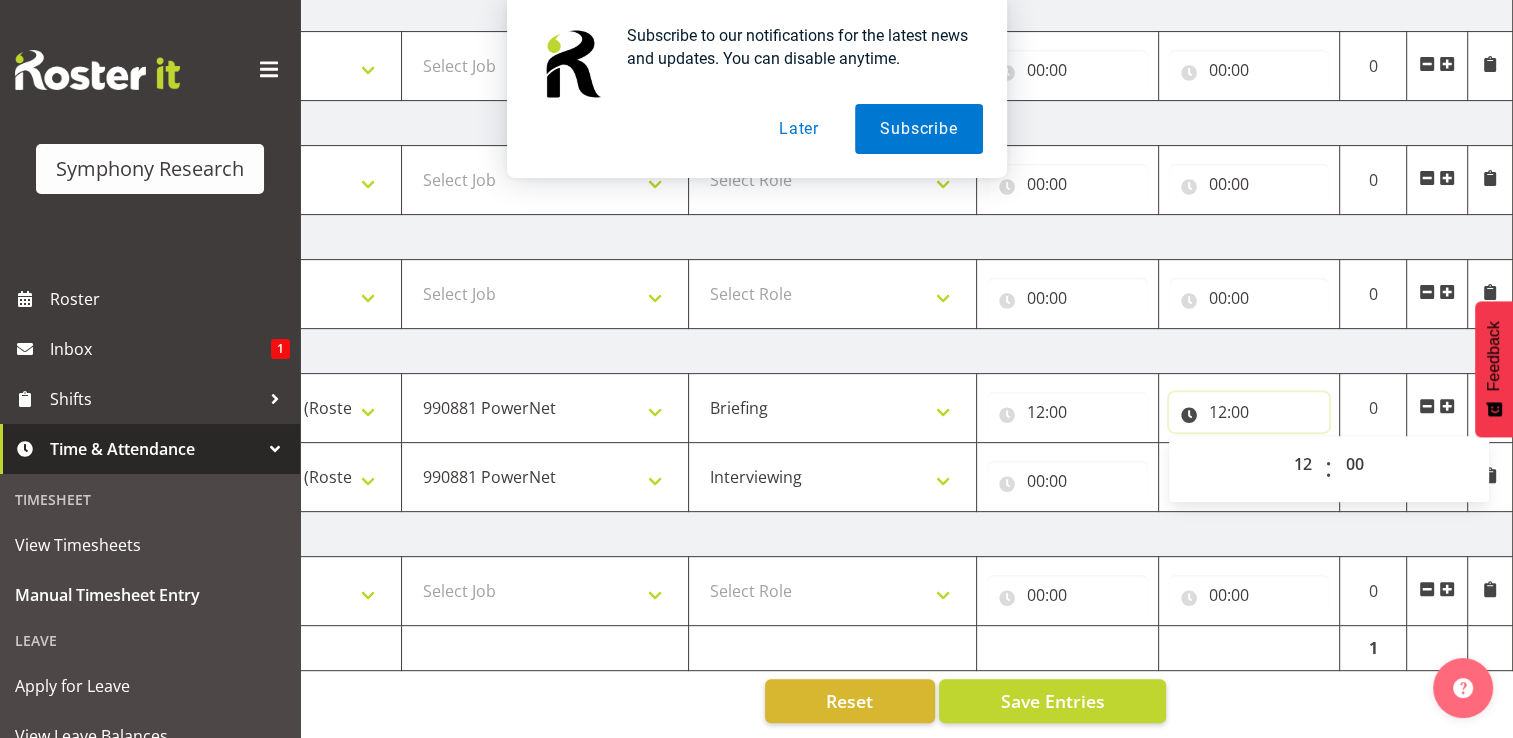 click on "12:00" at bounding box center (1249, 412) 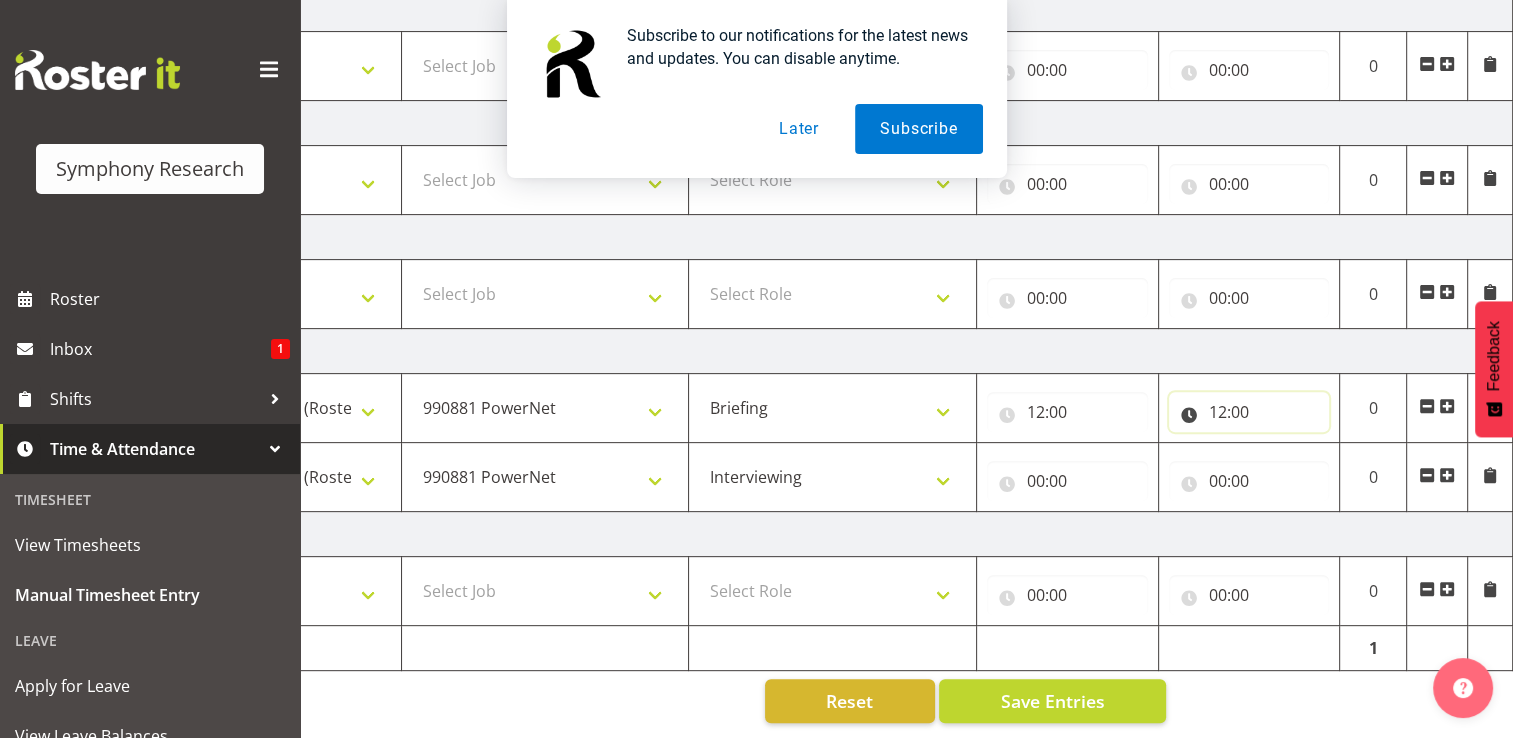 drag, startPoint x: 1243, startPoint y: 398, endPoint x: 1263, endPoint y: 402, distance: 20.396078 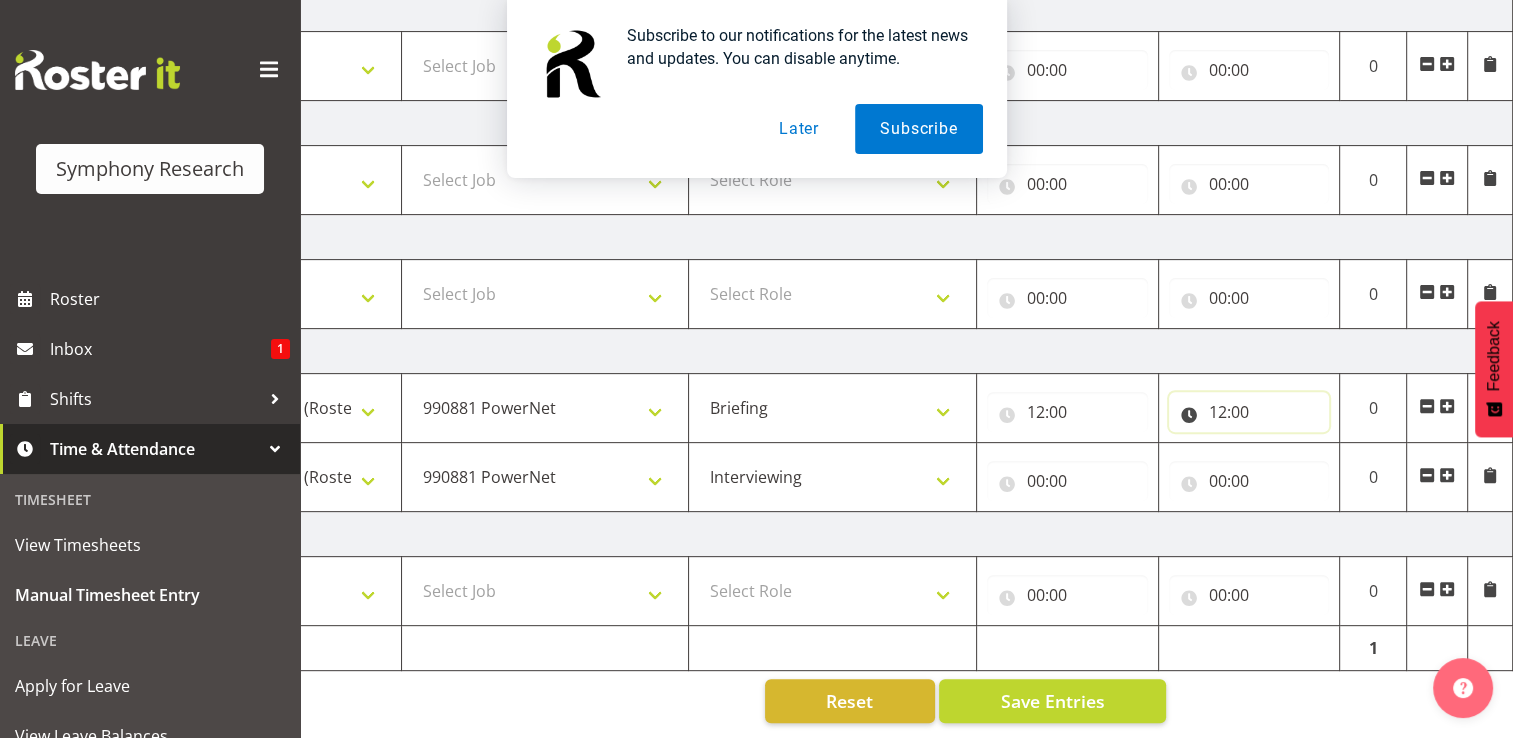 click on "12:00" at bounding box center (1249, 412) 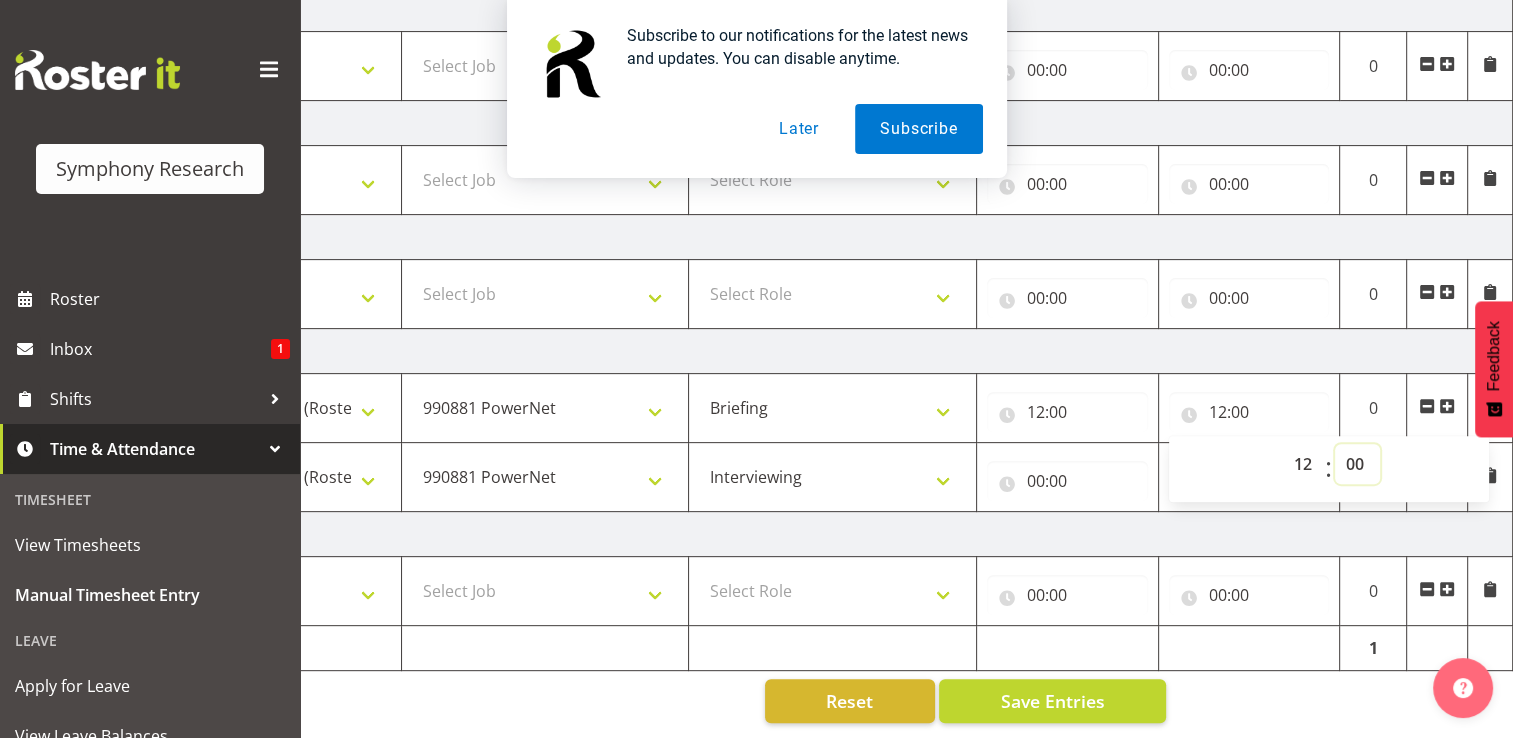 click on "00   01   02   03   04   05   06   07   08   09   10   11   12   13   14   15   16   17   18   19   20   21   22   23   24   25   26   27   28   29   30   31   32   33   34   35   36   37   38   39   40   41   42   43   44   45   46   47   48   49   50   51   52   53   54   55   56   57   58   59" at bounding box center [1357, 464] 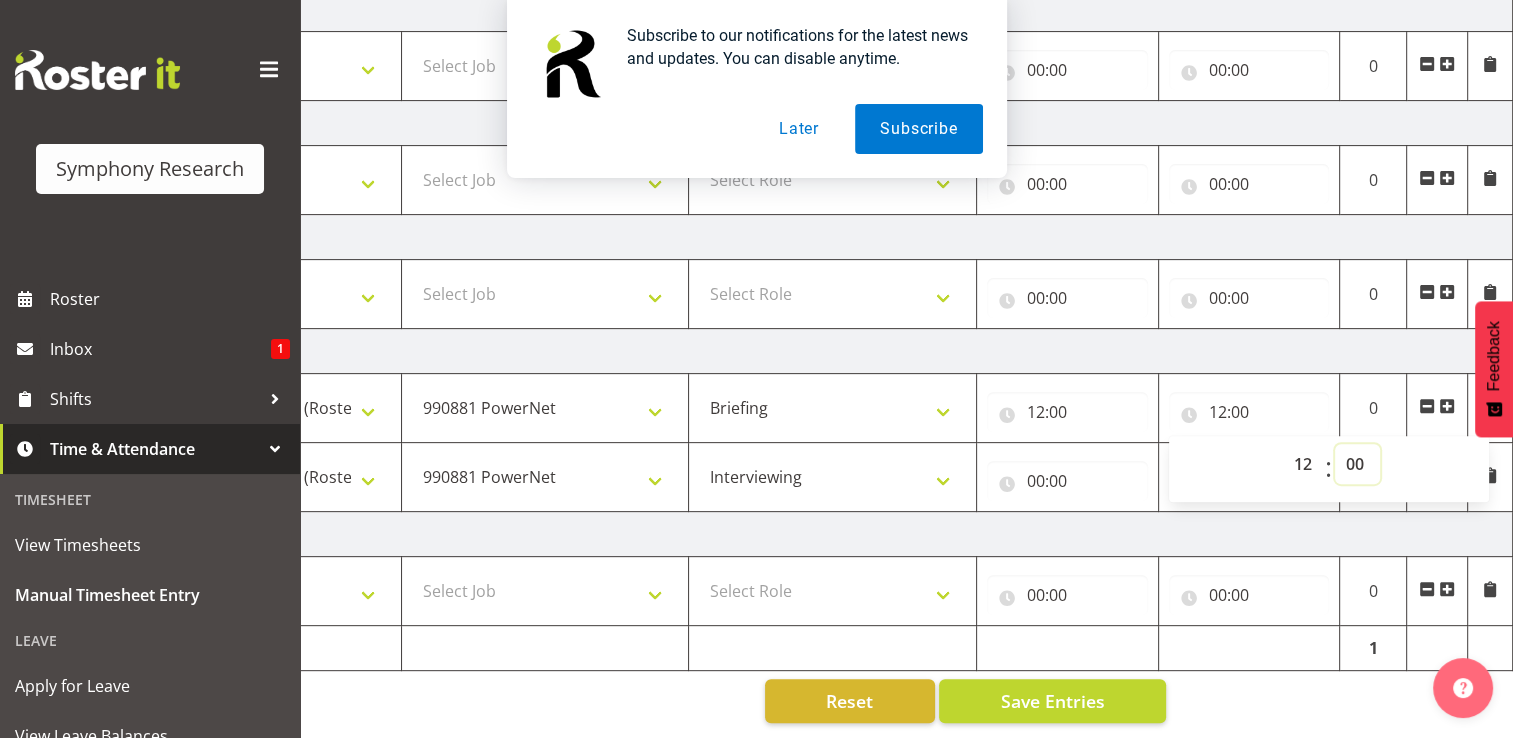 select on "7" 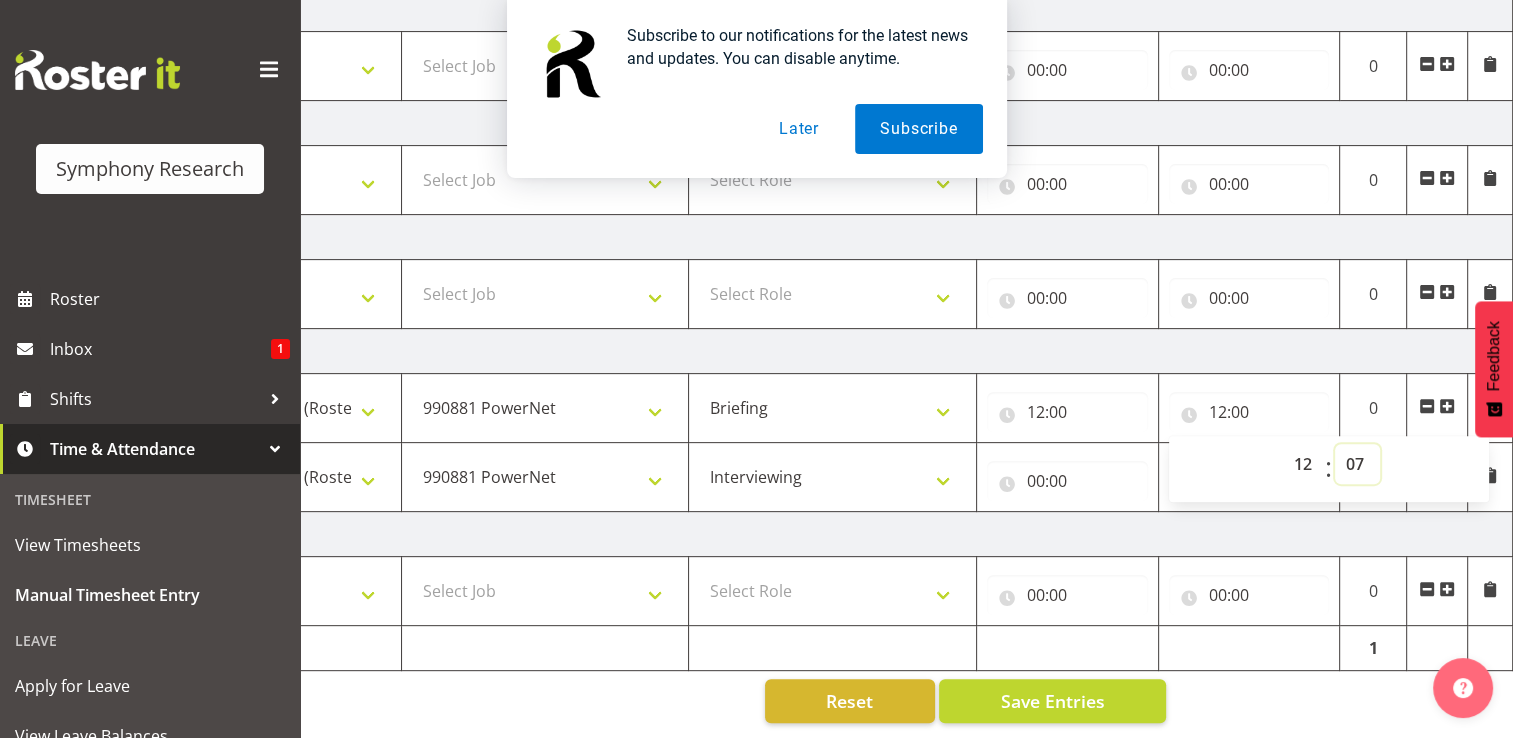 click on "00   01   02   03   04   05   06   07   08   09   10   11   12   13   14   15   16   17   18   19   20   21   22   23   24   25   26   27   28   29   30   31   32   33   34   35   36   37   38   39   40   41   42   43   44   45   46   47   48   49   50   51   52   53   54   55   56   57   58   59" at bounding box center [1357, 464] 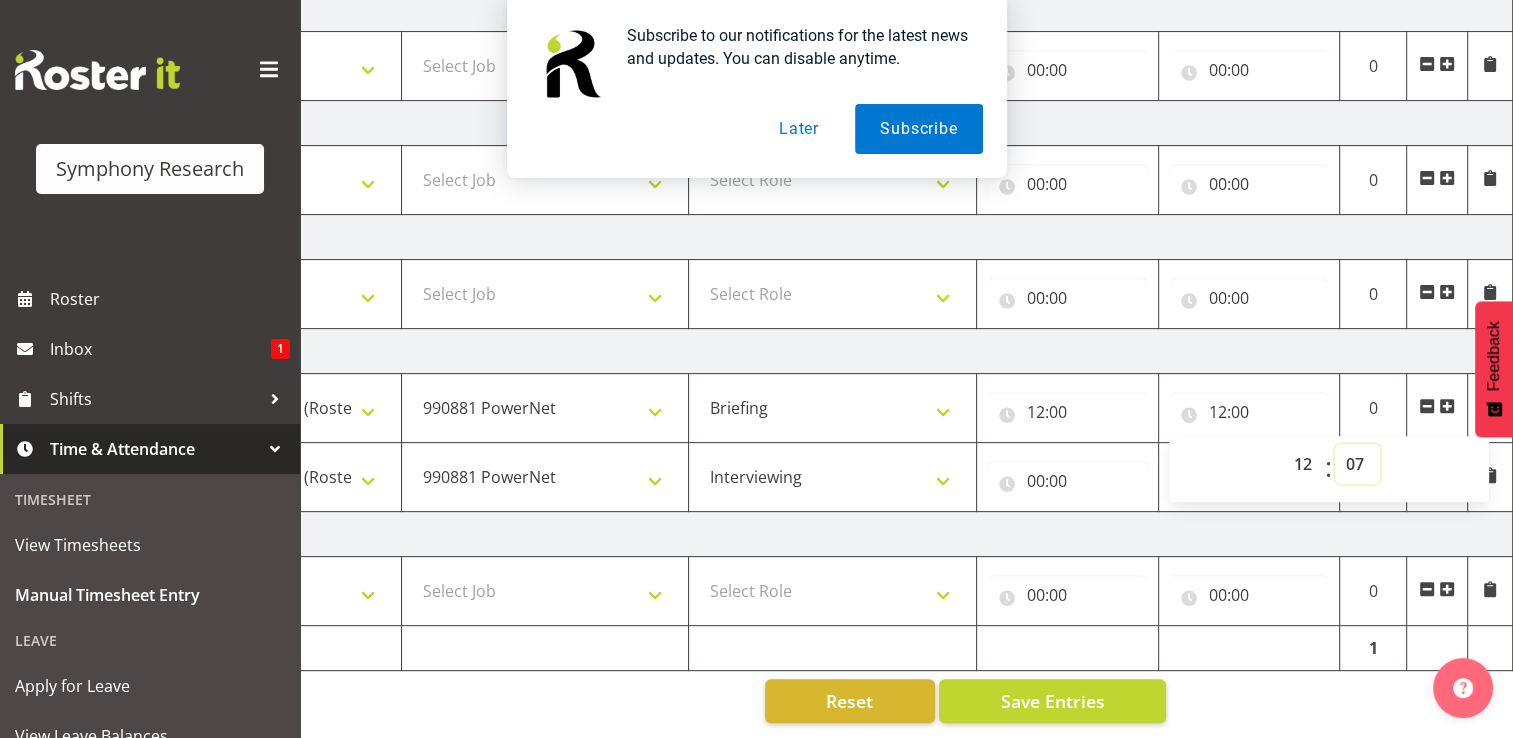 type on "12:07" 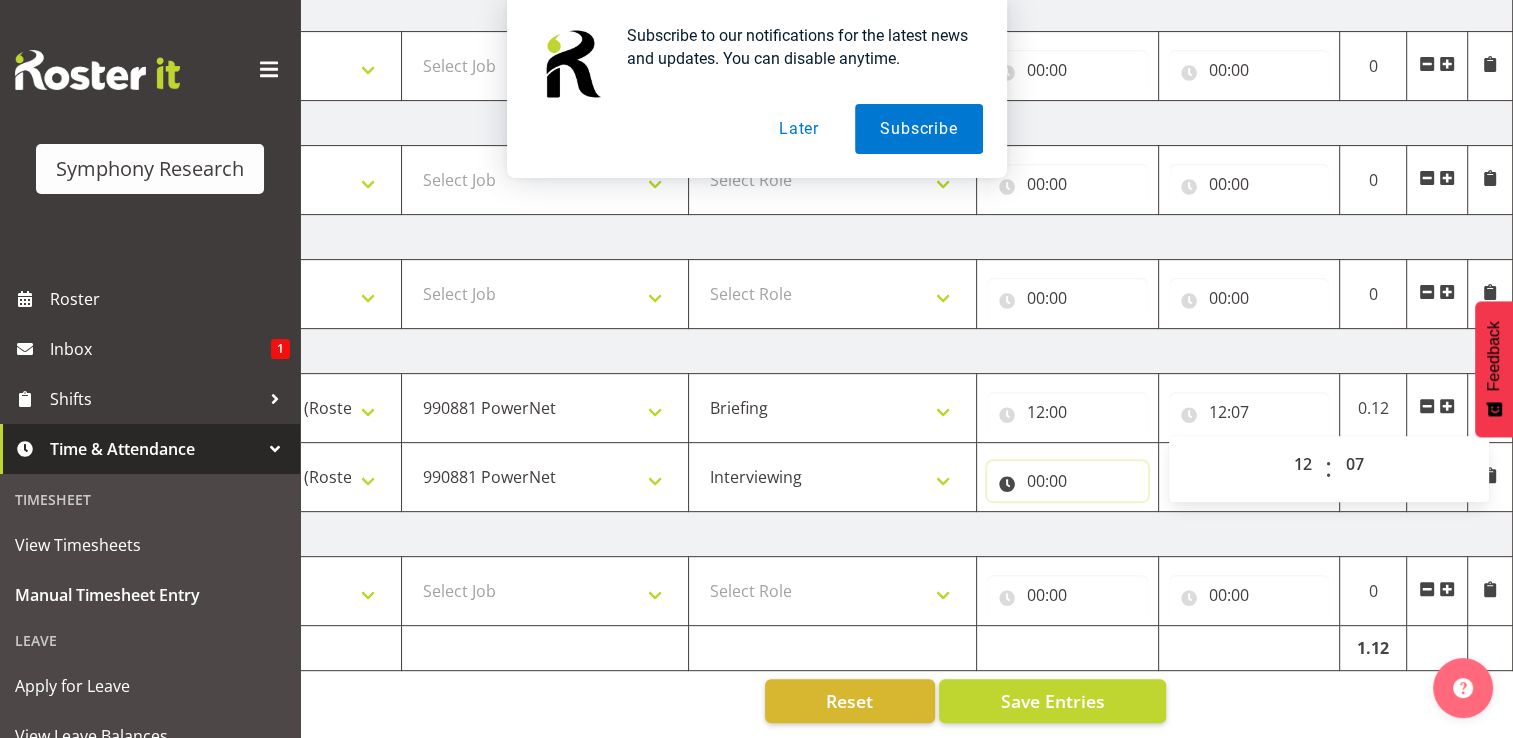 click on "00:00" at bounding box center (1067, 481) 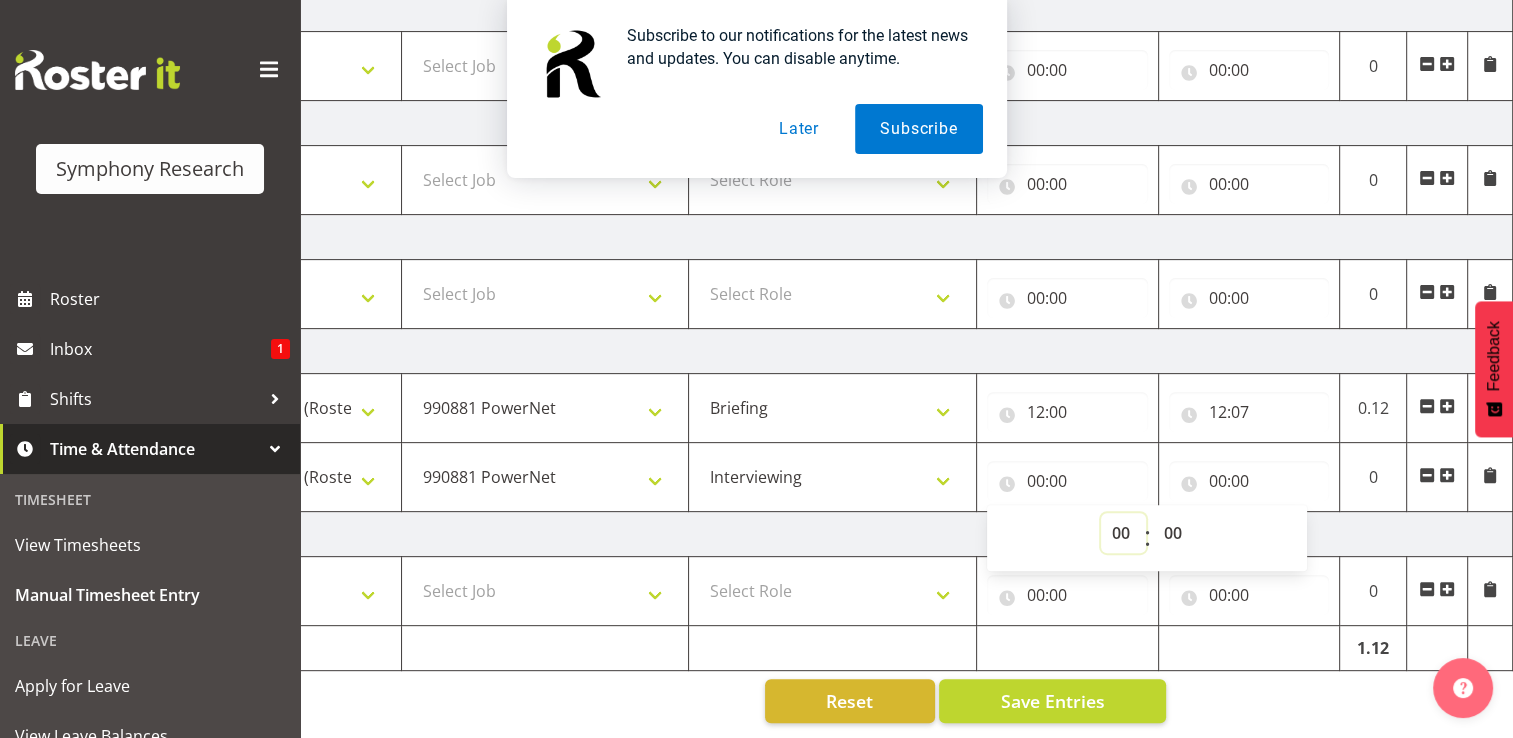 click on "00   01   02   03   04   05   06   07   08   09   10   11   12   13   14   15   16   17   18   19   20   21   22   23" at bounding box center (1123, 533) 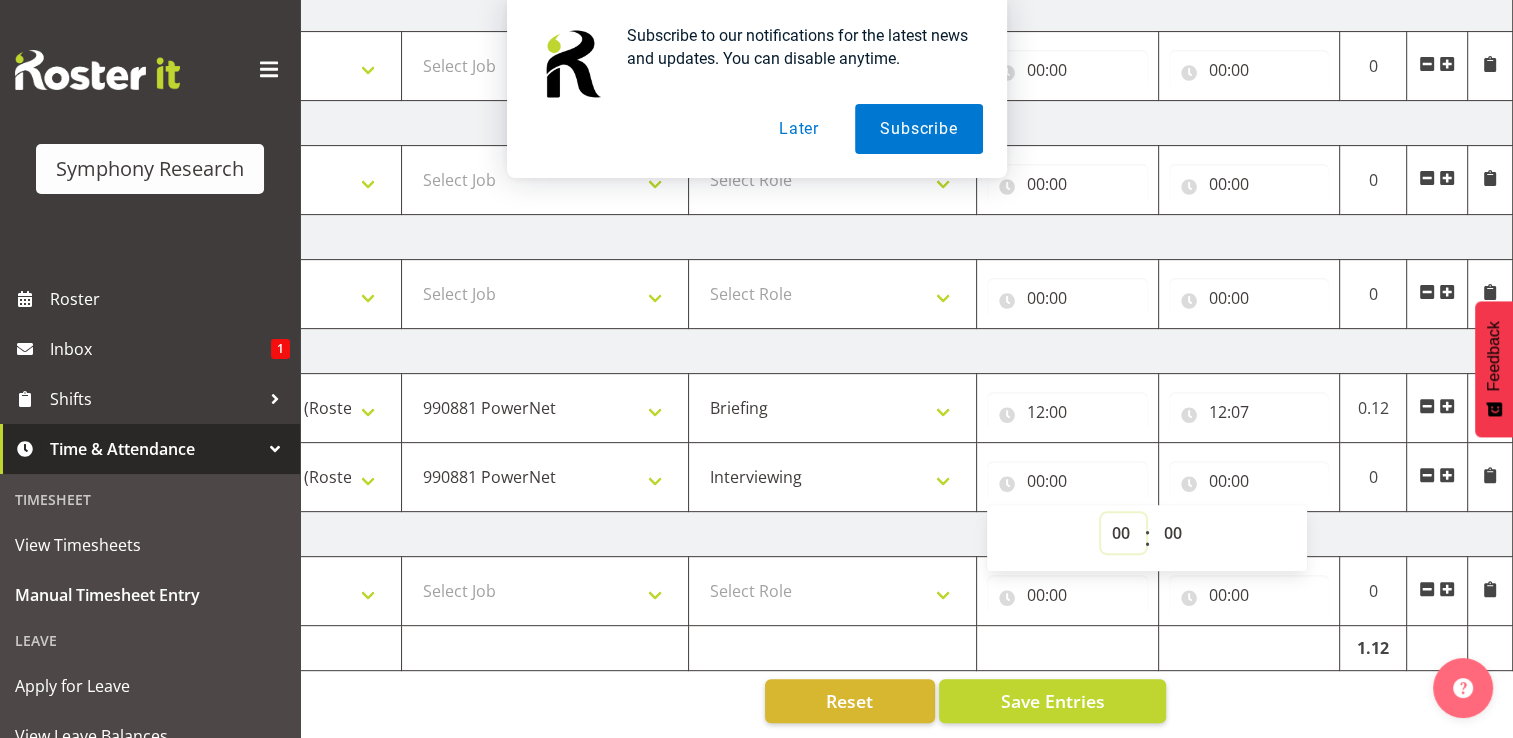 select on "14" 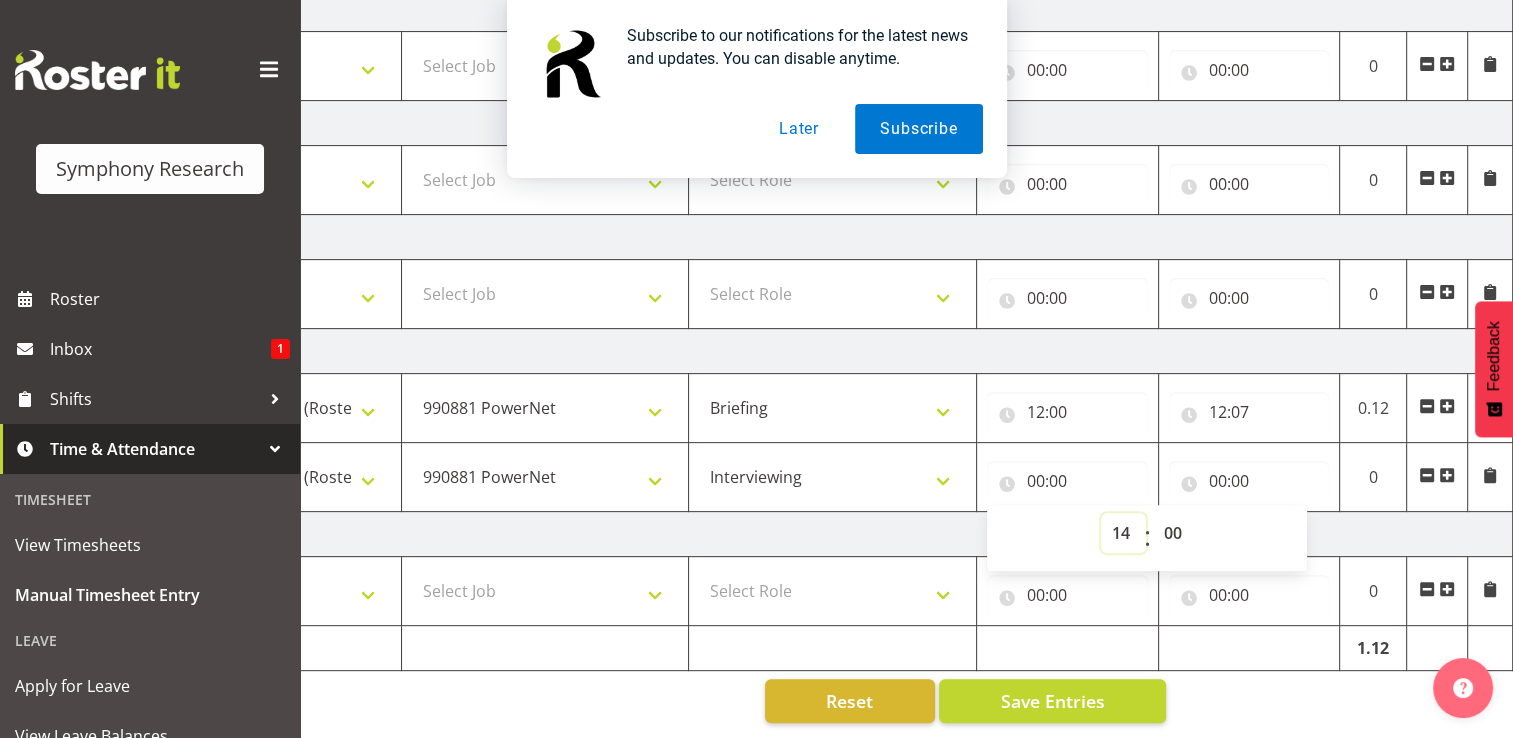 click on "00   01   02   03   04   05   06   07   08   09   10   11   12   13   14   15   16   17   18   19   20   21   22   23" at bounding box center [1123, 533] 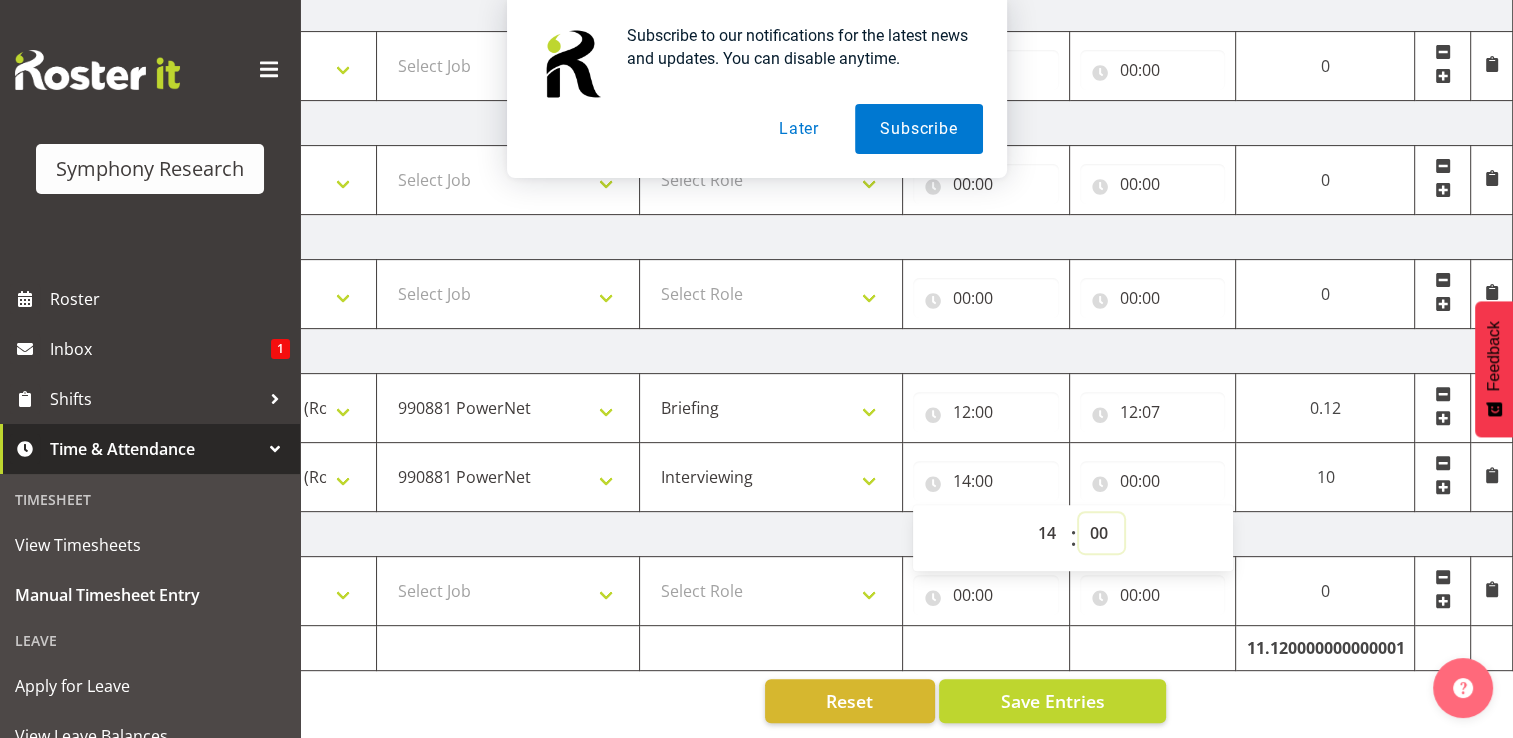 click on "00   01   02   03   04   05   06   07   08   09   10   11   12   13   14   15   16   17   18   19   20   21   22   23   24   25   26   27   28   29   30   31   32   33   34   35   36   37   38   39   40   41   42   43   44   45   46   47   48   49   50   51   52   53   54   55   56   57   58   59" at bounding box center [1101, 533] 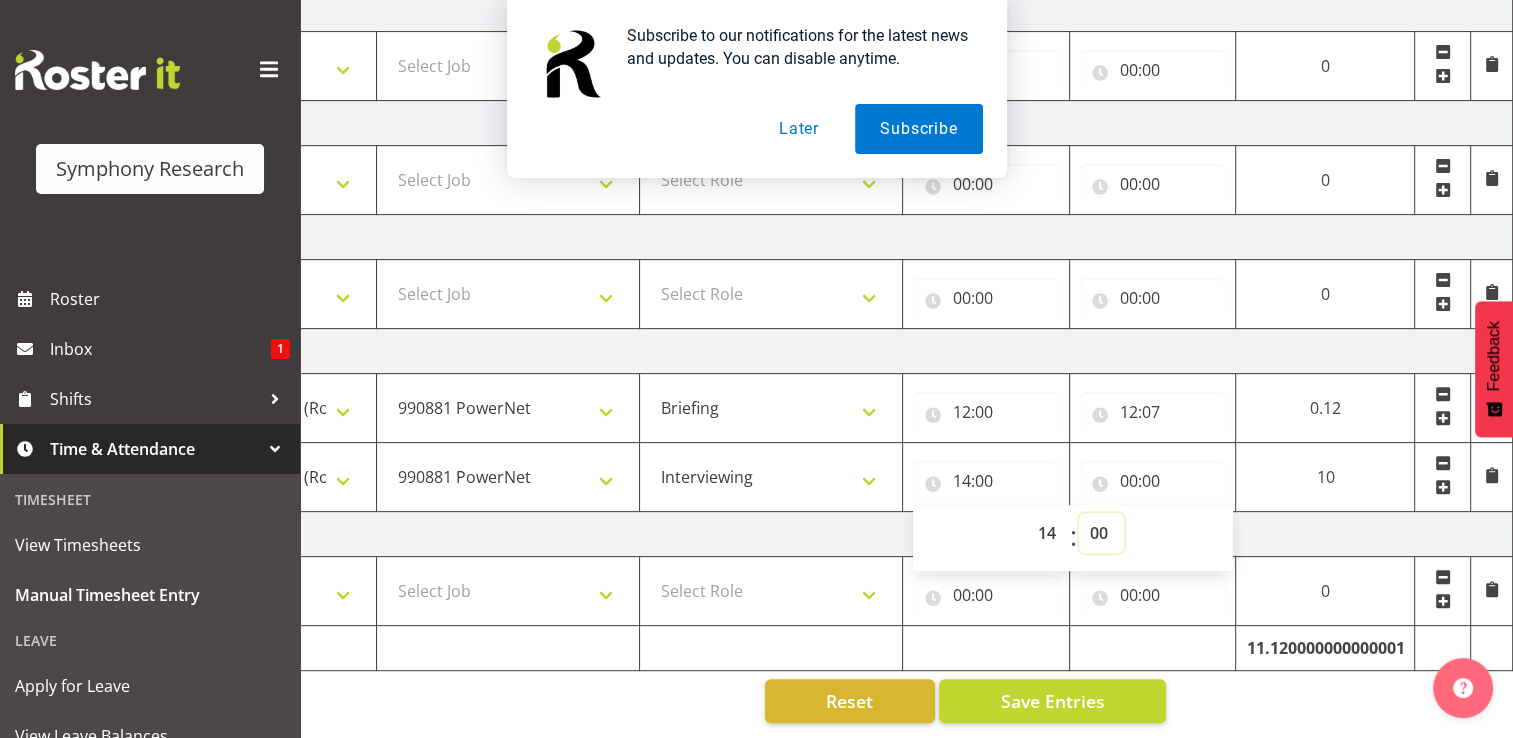 select on "10" 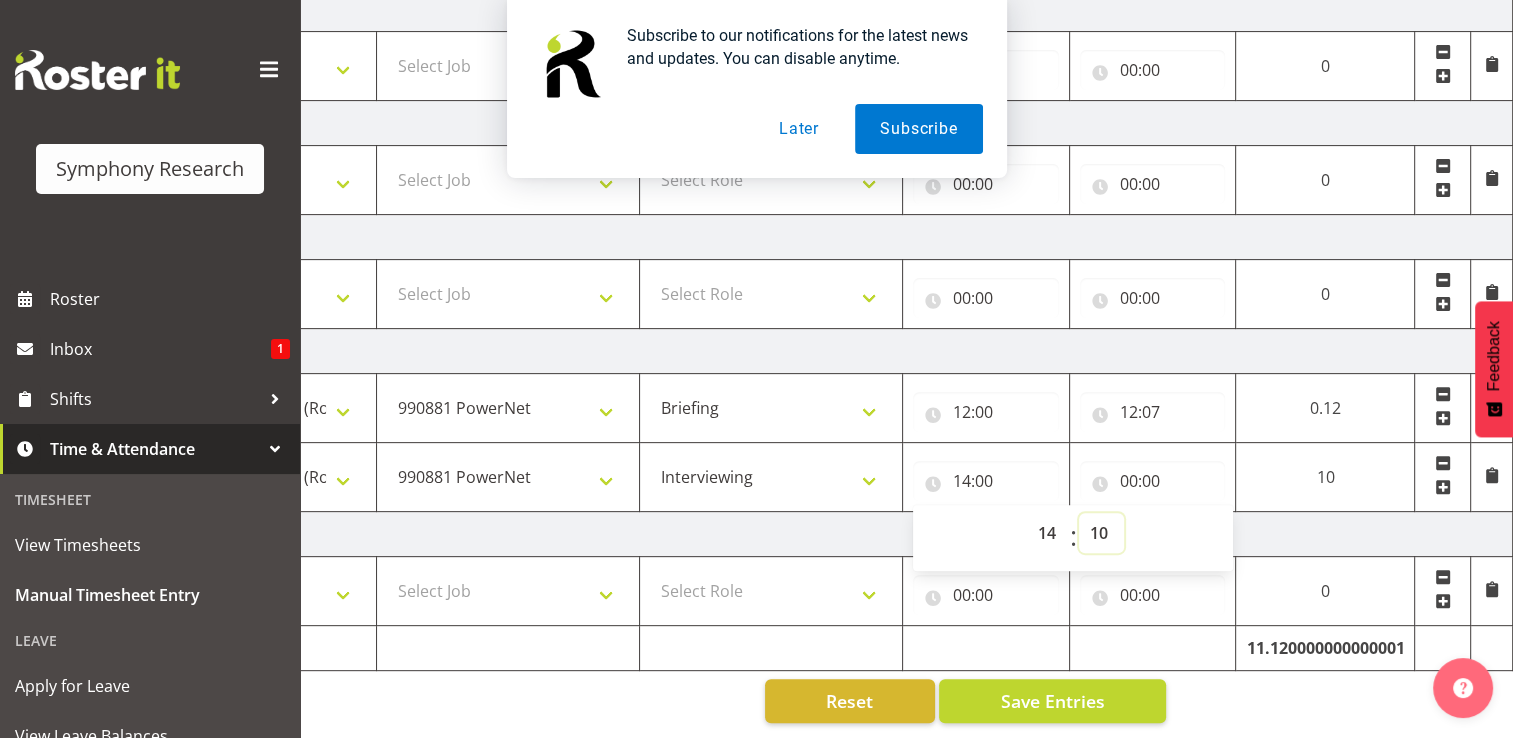 click on "00   01   02   03   04   05   06   07   08   09   10   11   12   13   14   15   16   17   18   19   20   21   22   23   24   25   26   27   28   29   30   31   32   33   34   35   36   37   38   39   40   41   42   43   44   45   46   47   48   49   50   51   52   53   54   55   56   57   58   59" at bounding box center [1101, 533] 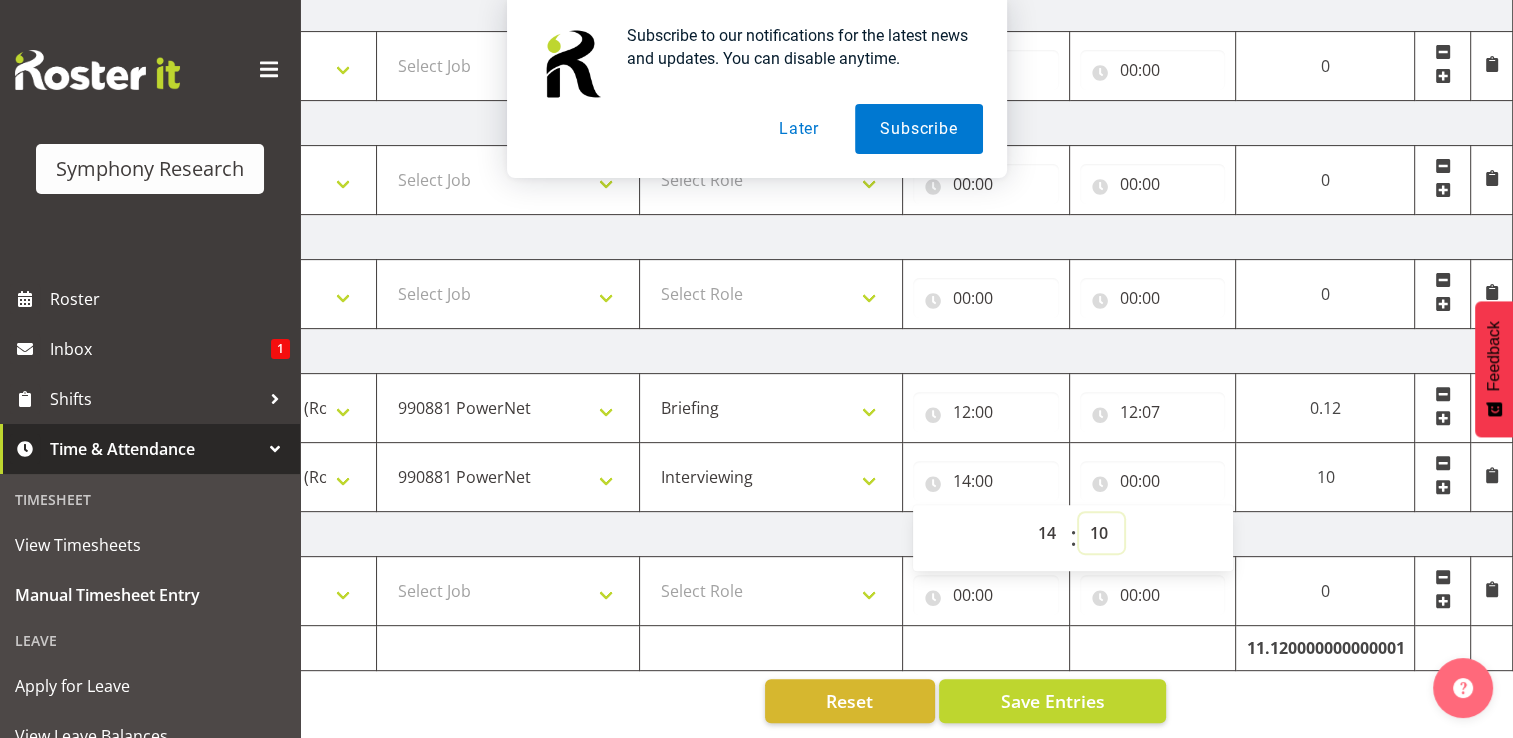type on "14:10" 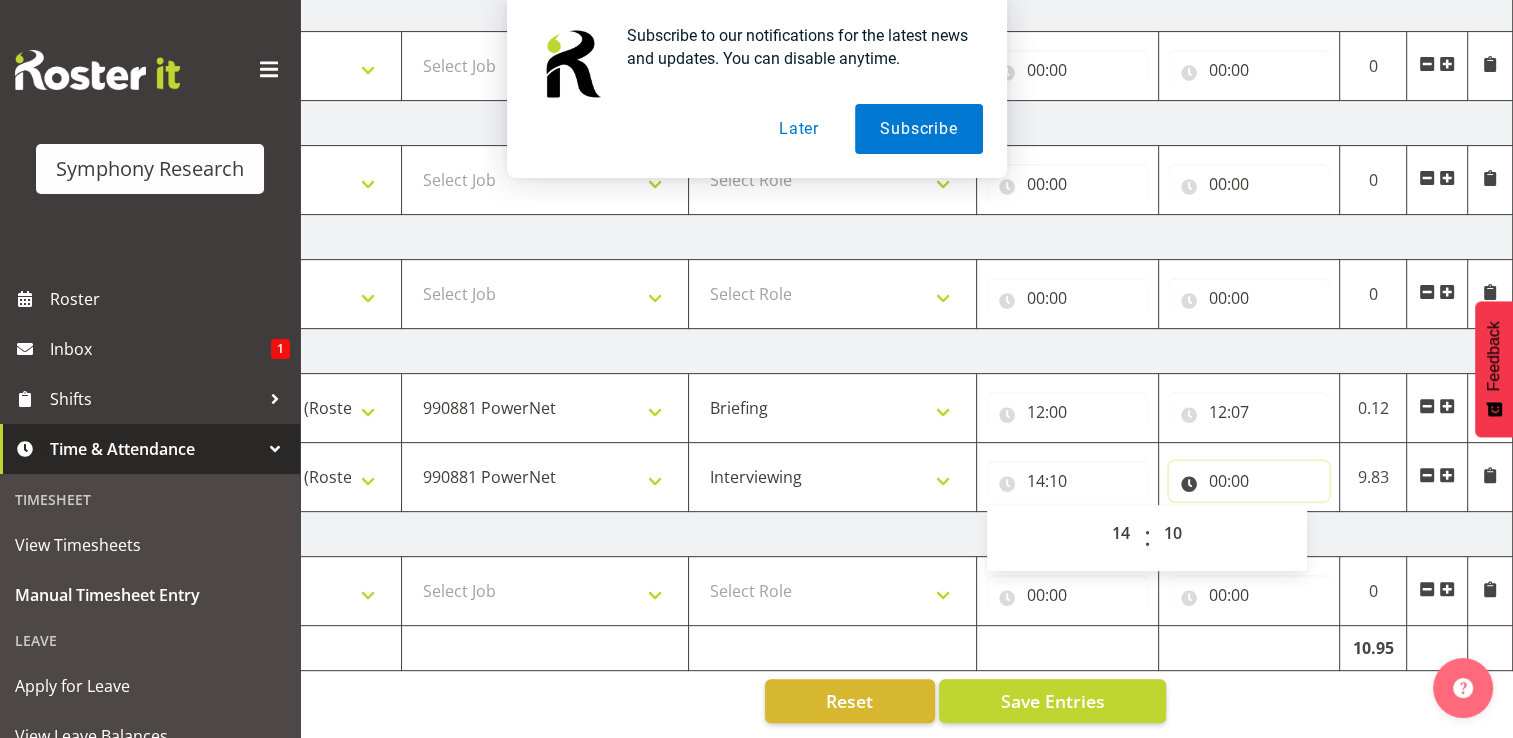 click on "00:00" at bounding box center (1249, 481) 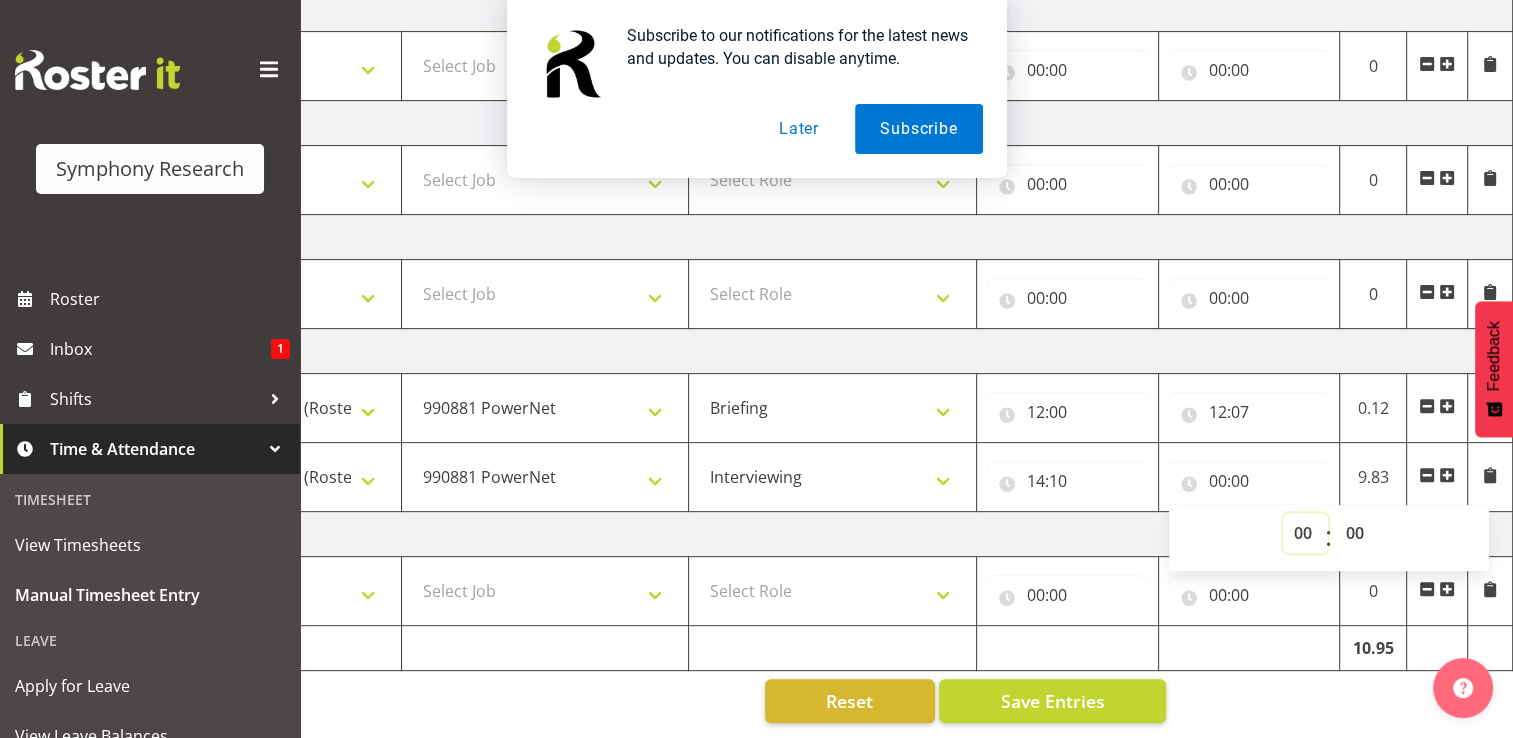 click on "00   01   02   03   04   05   06   07   08   09   10   11   12   13   14   15   16   17   18   19   20   21   22   23" at bounding box center [1305, 533] 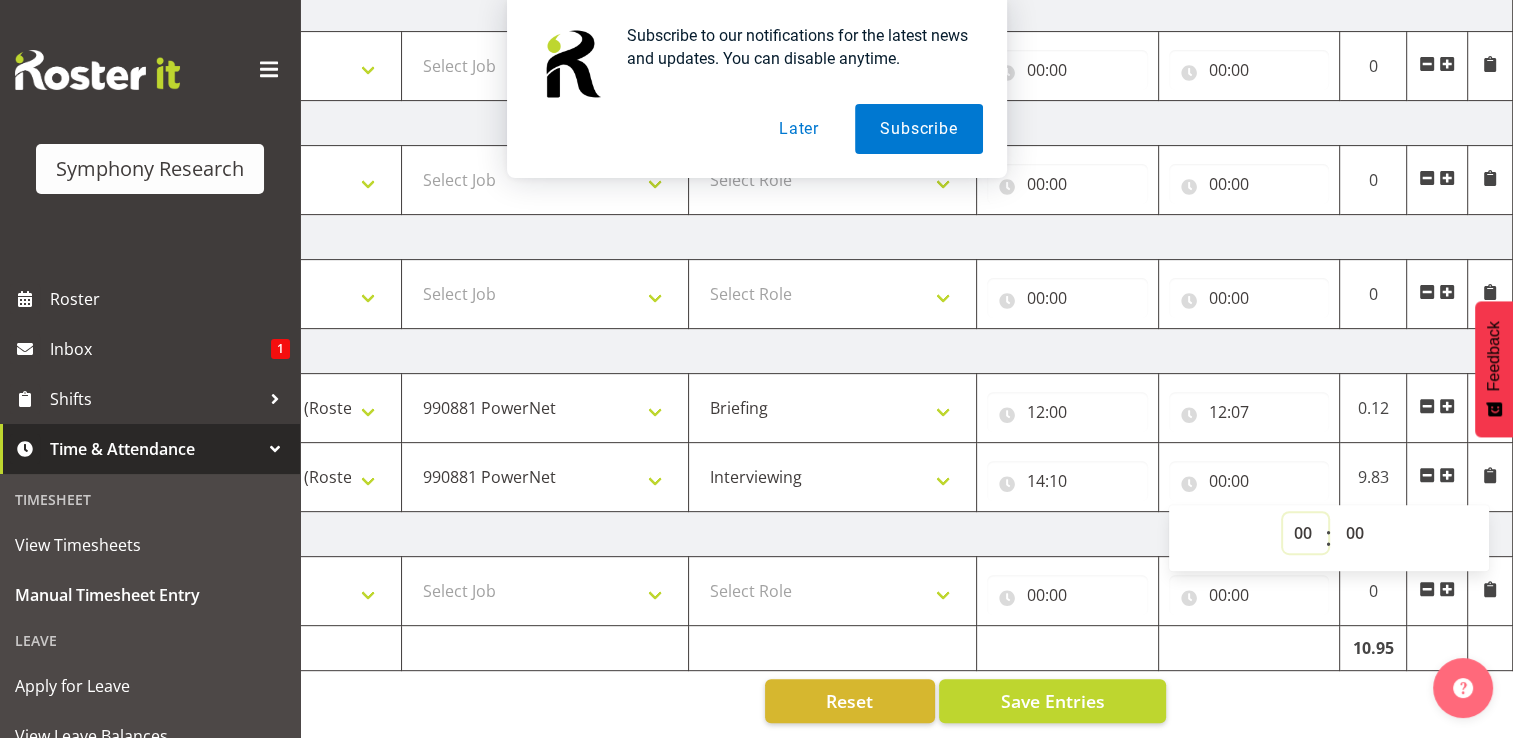 select on "18" 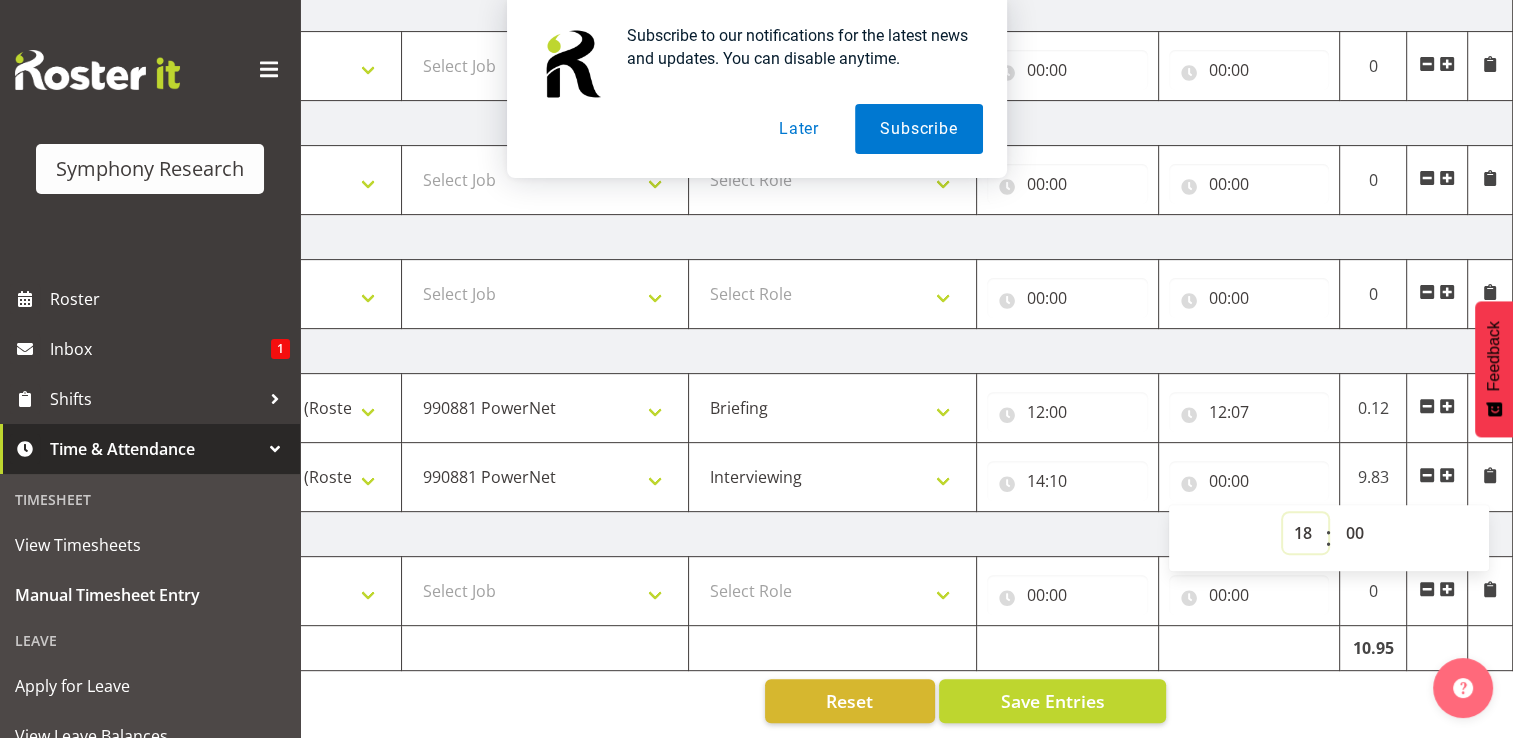 click on "00   01   02   03   04   05   06   07   08   09   10   11   12   13   14   15   16   17   18   19   20   21   22   23" at bounding box center [1305, 533] 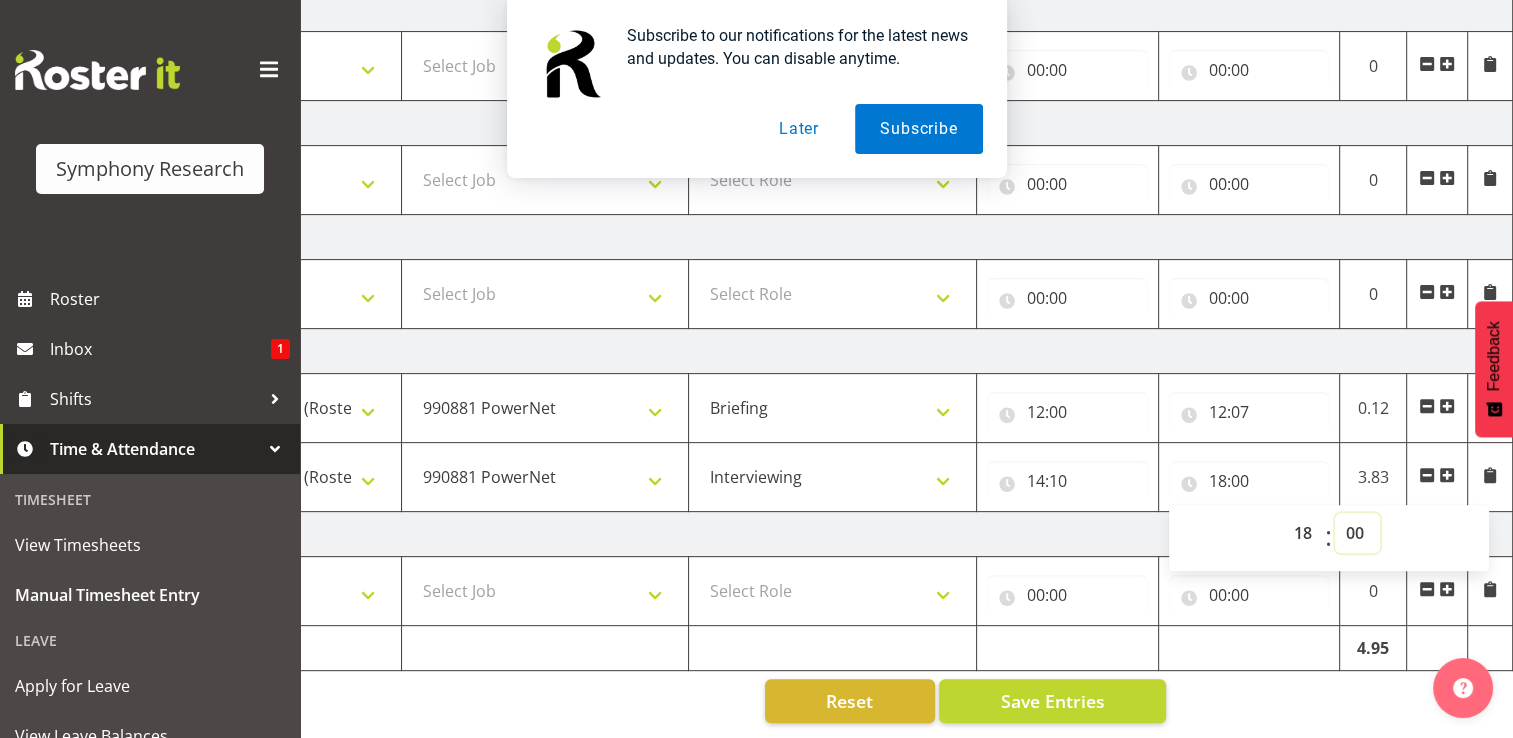 click on "00   01   02   03   04   05   06   07   08   09   10   11   12   13   14   15   16   17   18   19   20   21   22   23   24   25   26   27   28   29   30   31   32   33   34   35   36   37   38   39   40   41   42   43   44   45   46   47   48   49   50   51   52   53   54   55   56   57   58   59" at bounding box center (1357, 533) 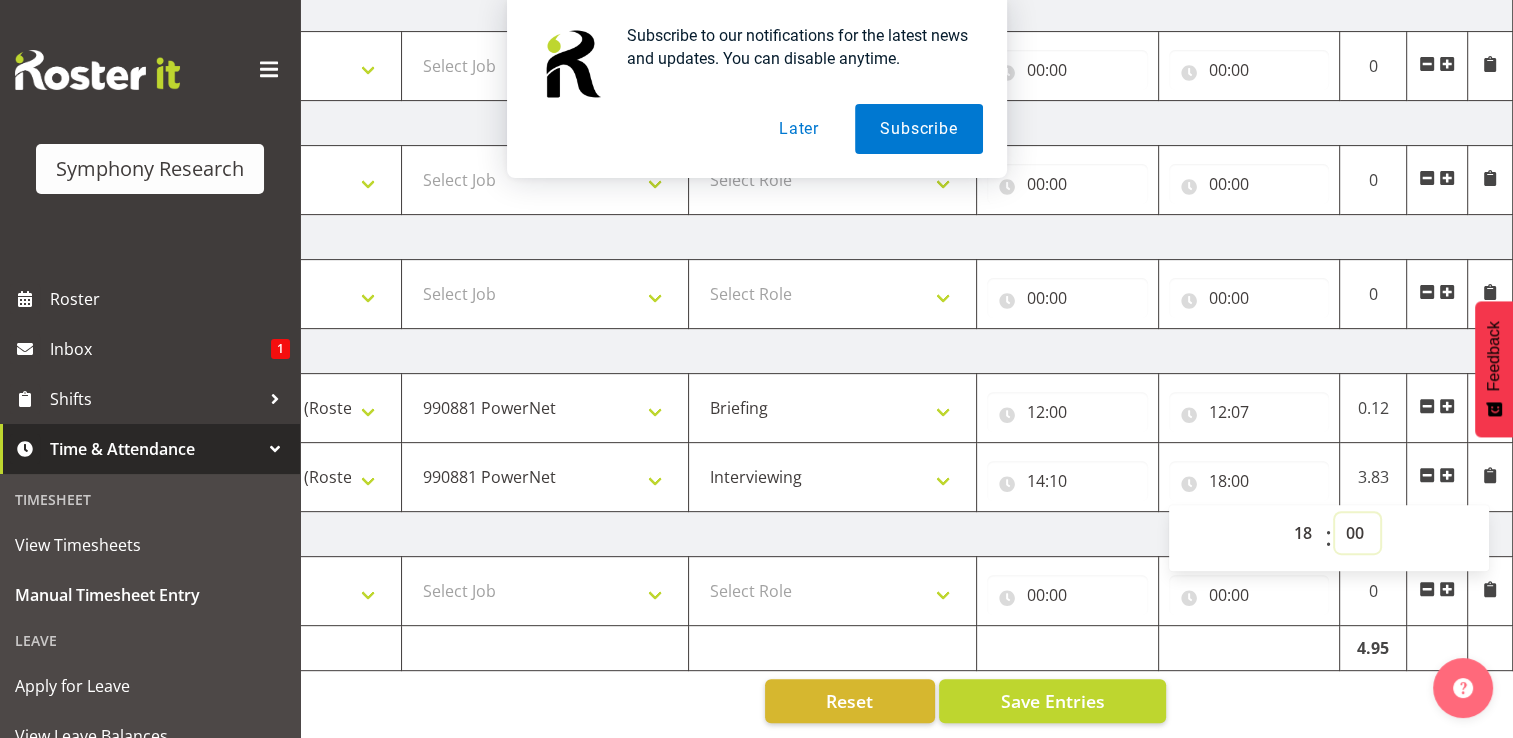 select on "13" 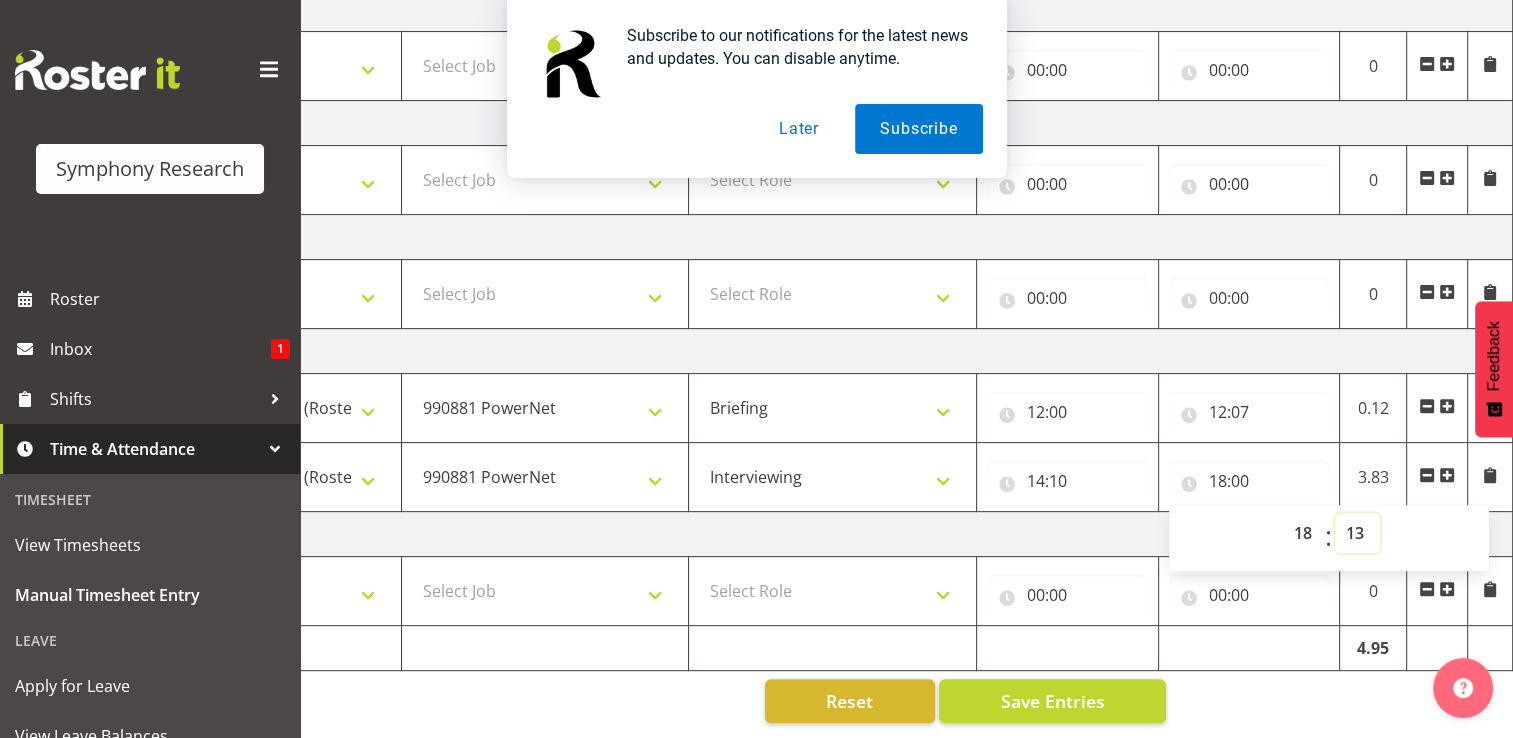 click on "00   01   02   03   04   05   06   07   08   09   10   11   12   13   14   15   16   17   18   19   20   21   22   23   24   25   26   27   28   29   30   31   32   33   34   35   36   37   38   39   40   41   42   43   44   45   46   47   48   49   50   51   52   53   54   55   56   57   58   59" at bounding box center (1357, 533) 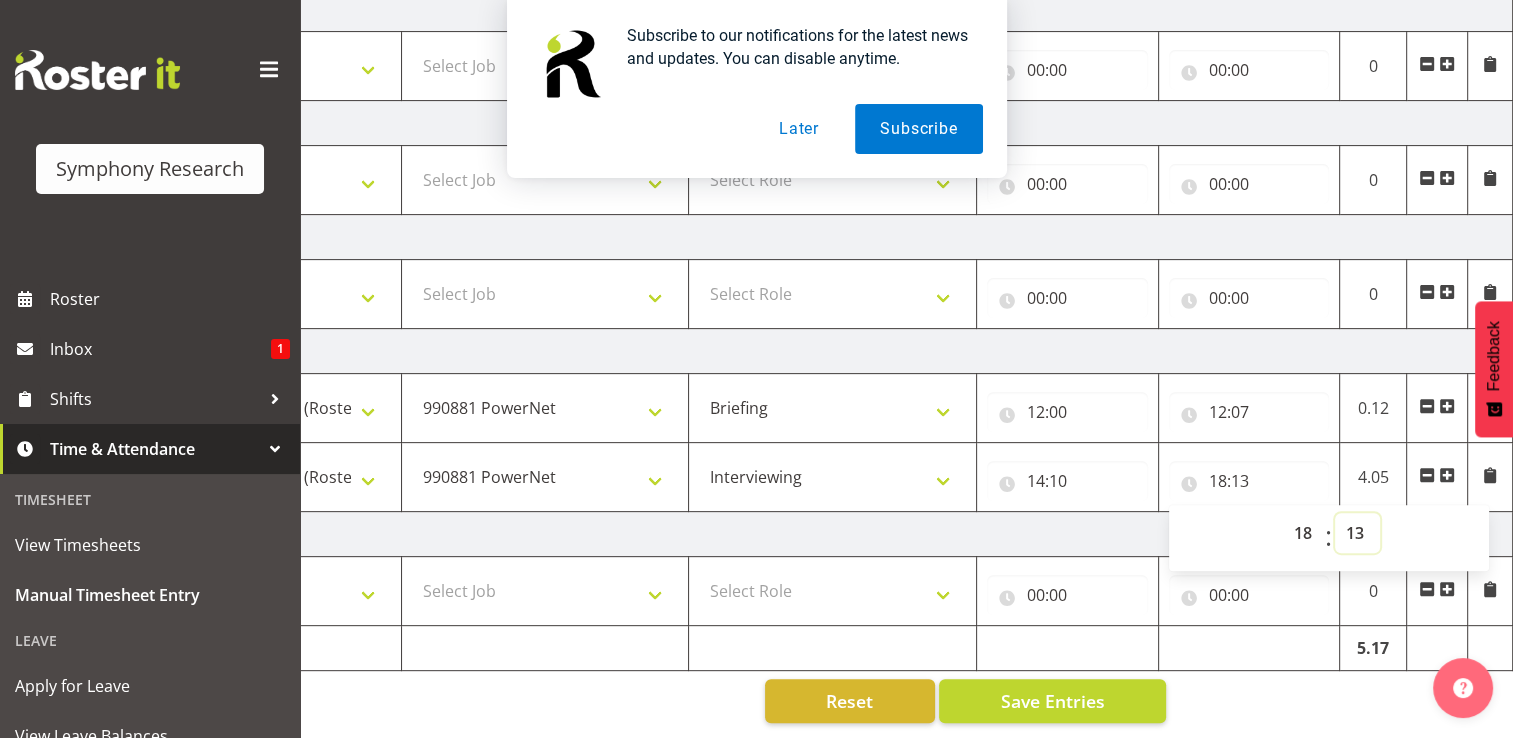 click on "00   01   02   03   04   05   06   07   08   09   10   11   12   13   14   15   16   17   18   19   20   21   22   23   24   25   26   27   28   29   30   31   32   33   34   35   36   37   38   39   40   41   42   43   44   45   46   47   48   49   50   51   52   53   54   55   56   57   58   59" at bounding box center (1357, 533) 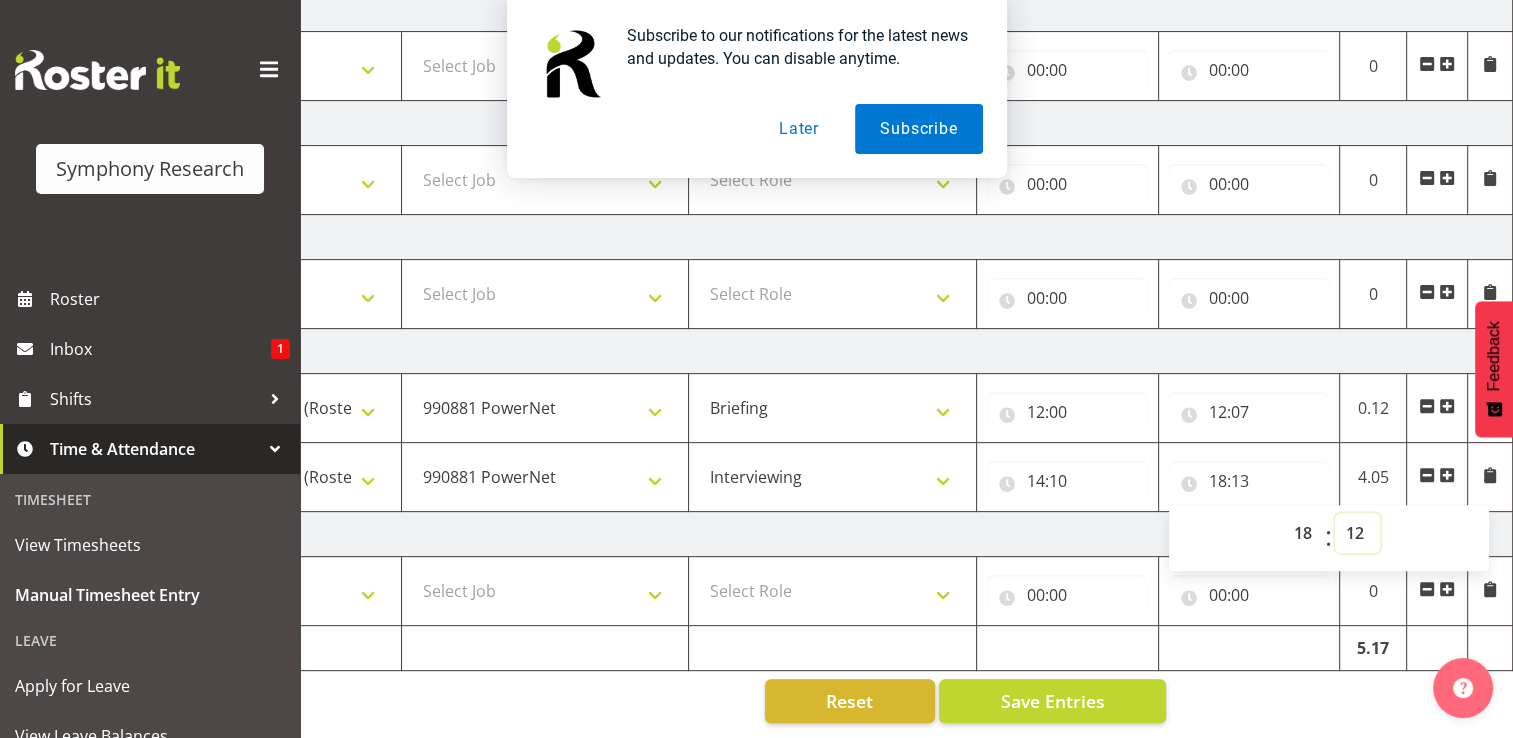click on "00   01   02   03   04   05   06   07   08   09   10   11   12   13   14   15   16   17   18   19   20   21   22   23   24   25   26   27   28   29   30   31   32   33   34   35   36   37   38   39   40   41   42   43   44   45   46   47   48   49   50   51   52   53   54   55   56   57   58   59" at bounding box center (1357, 533) 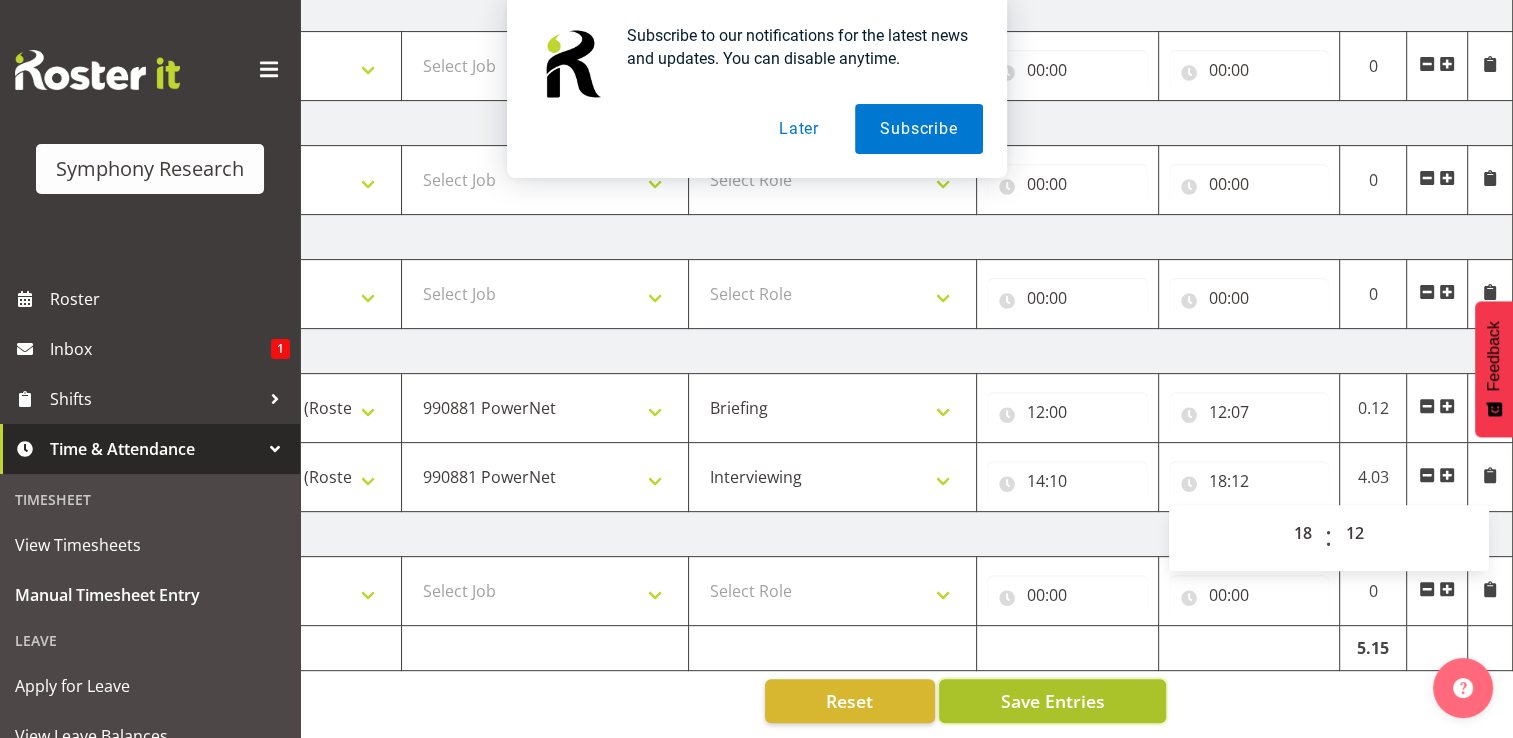 click on "Save
Entries" at bounding box center (1052, 701) 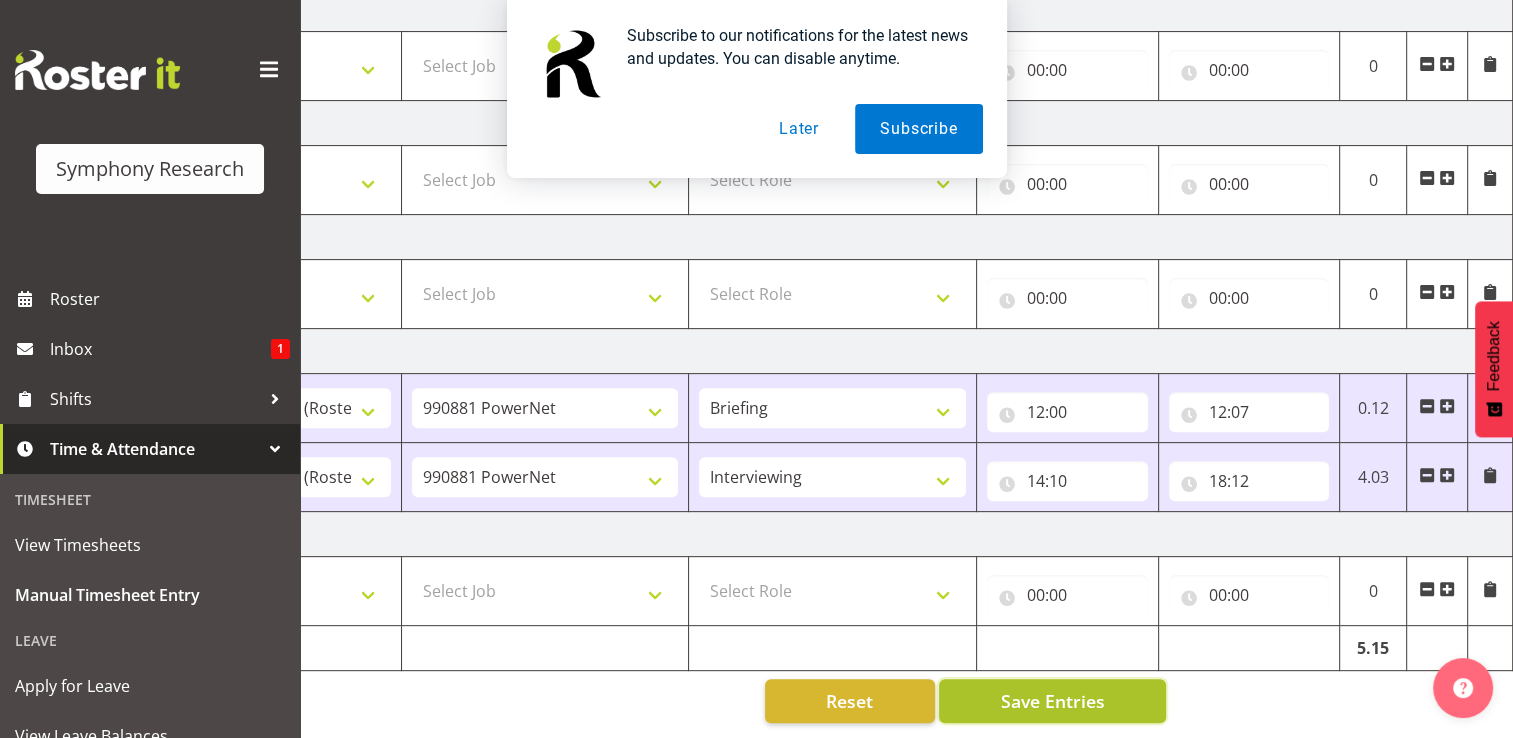 click on "Save
Entries" at bounding box center (1052, 701) 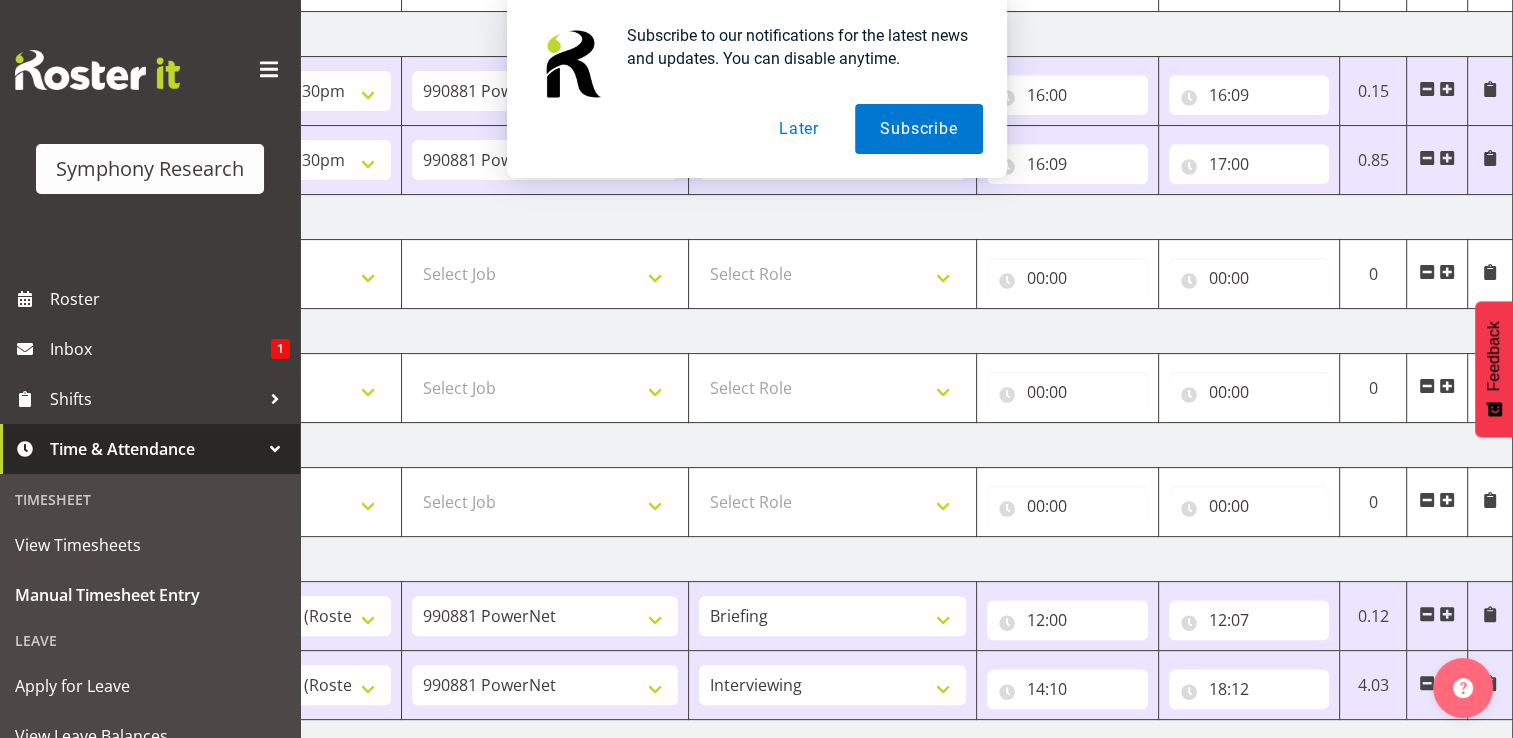 scroll, scrollTop: 636, scrollLeft: 0, axis: vertical 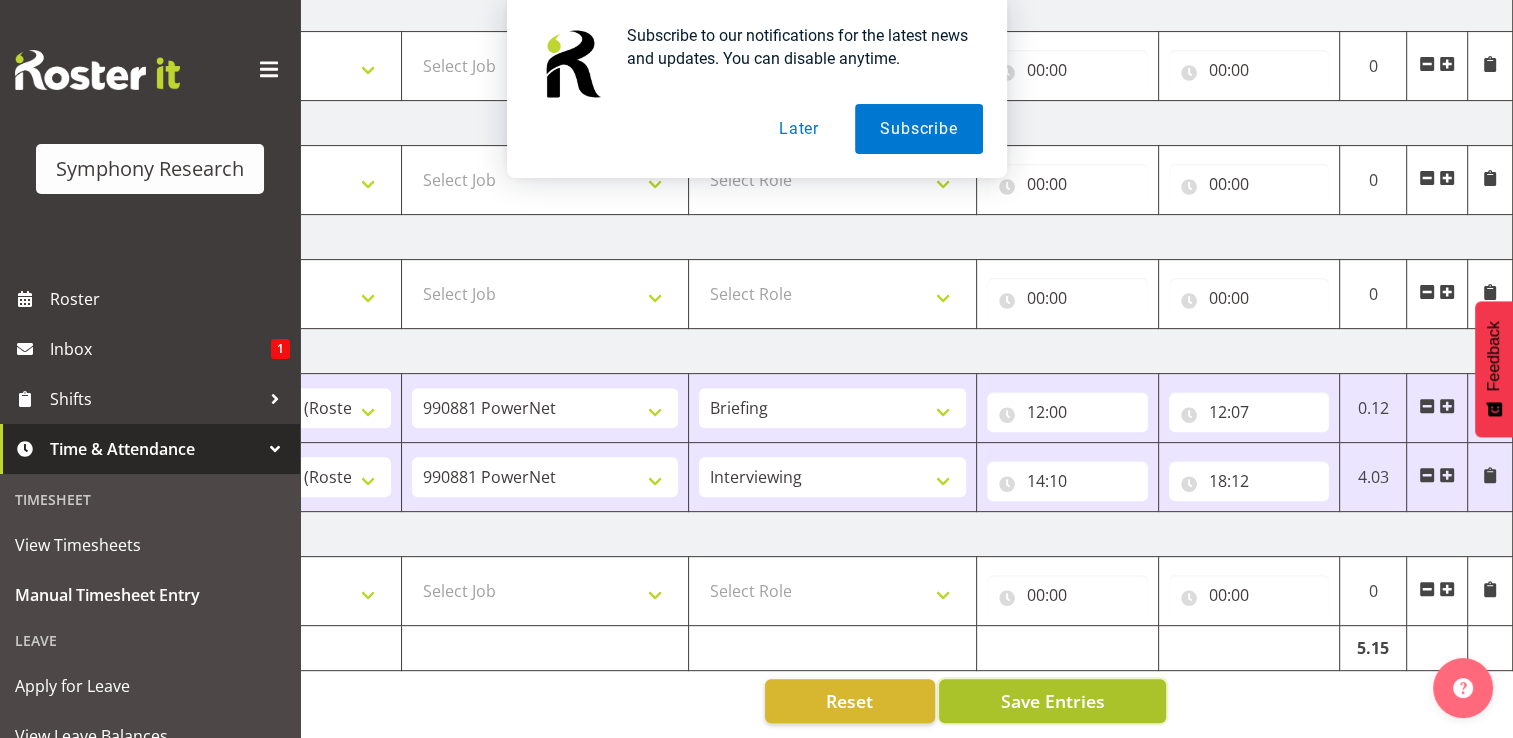 click on "Save
Entries" at bounding box center [1052, 701] 